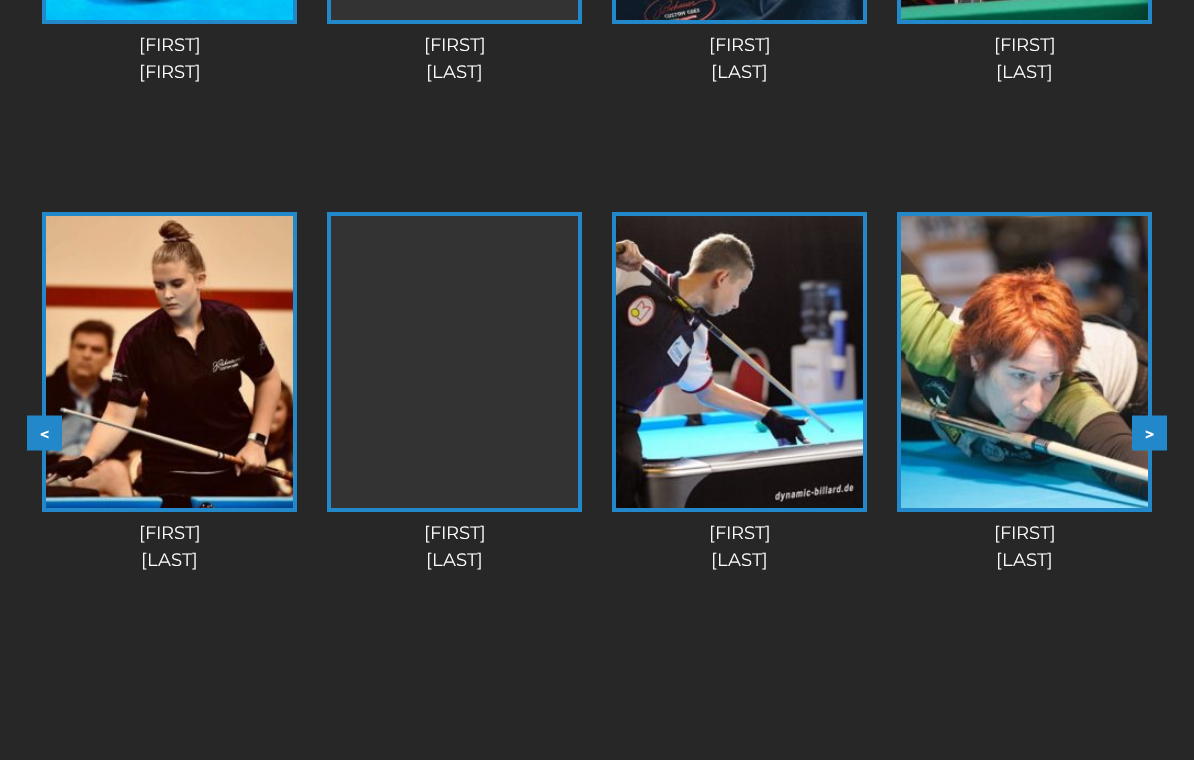 scroll, scrollTop: 2420, scrollLeft: 0, axis: vertical 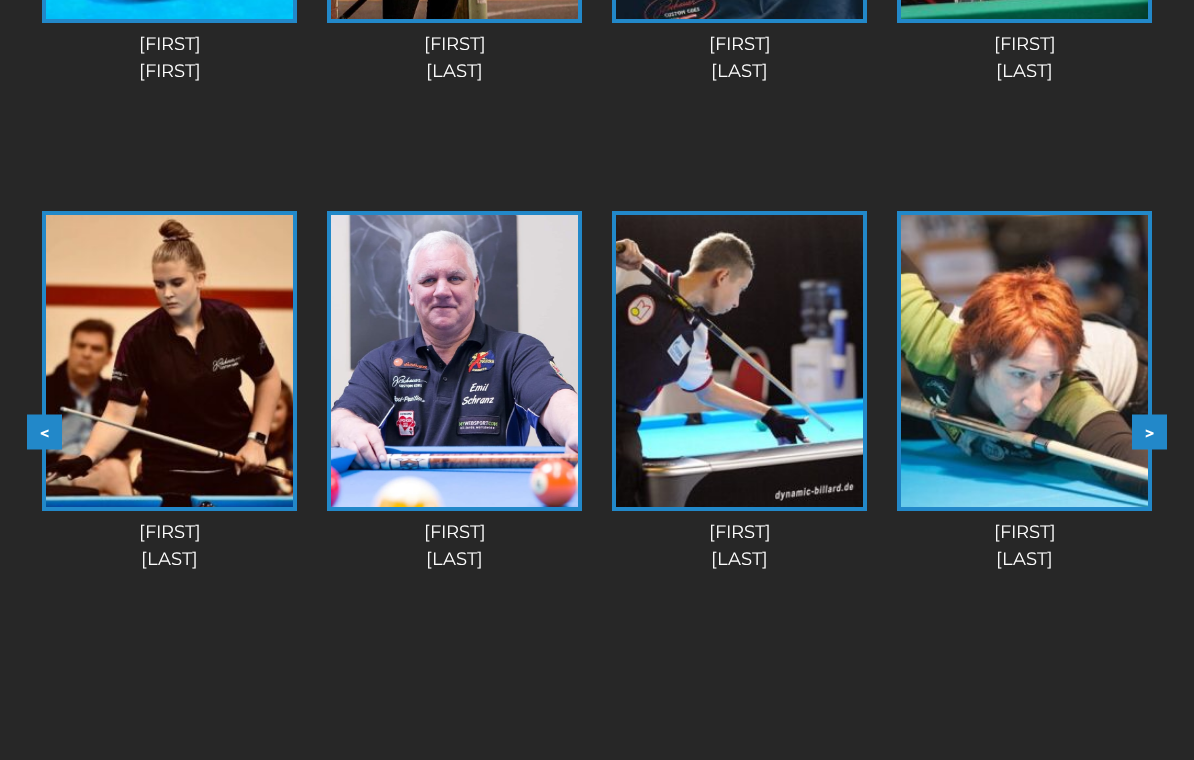 click on ">" at bounding box center (1149, 432) 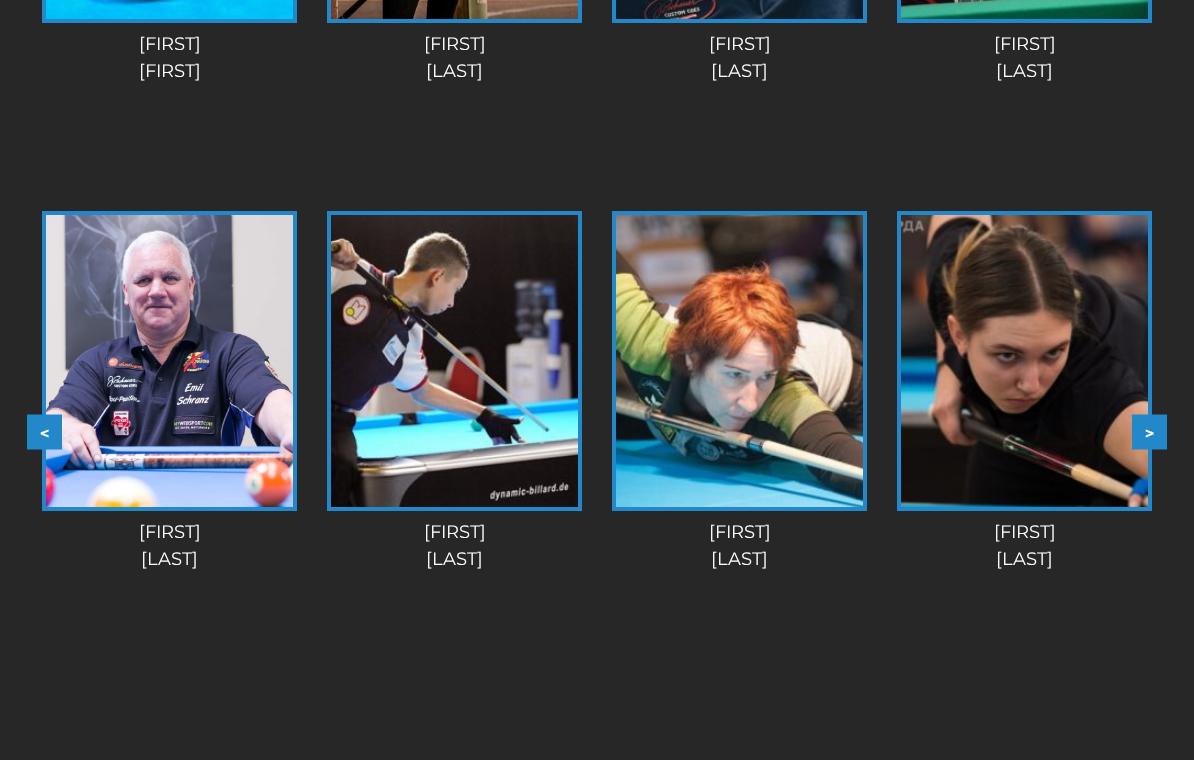 click on ">" at bounding box center (1149, 432) 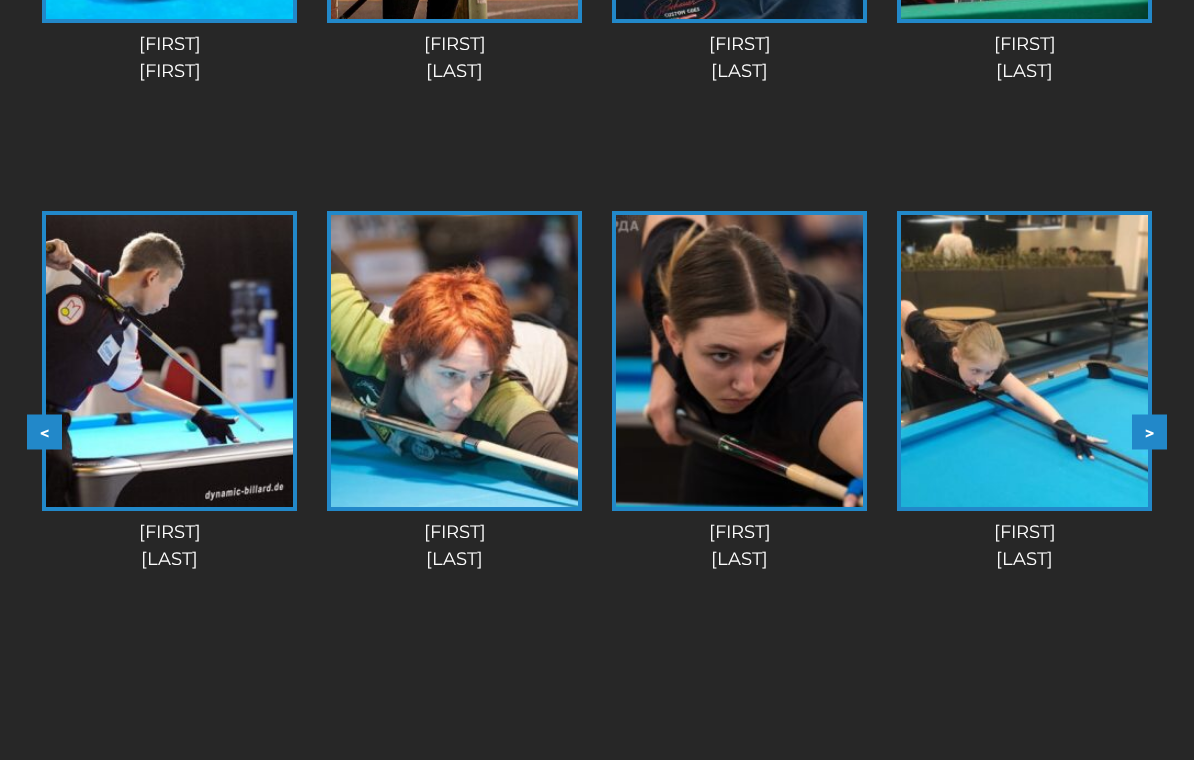 click on ">" at bounding box center (1149, 432) 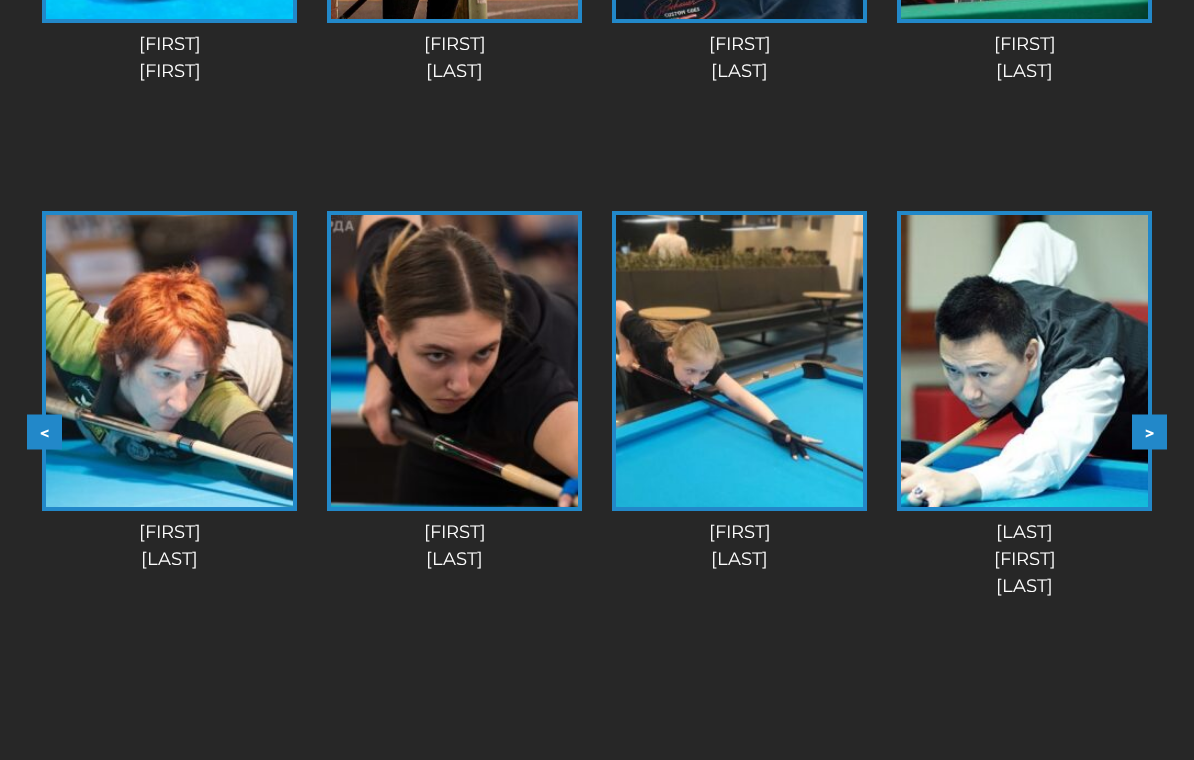 click on ">" at bounding box center (1149, 432) 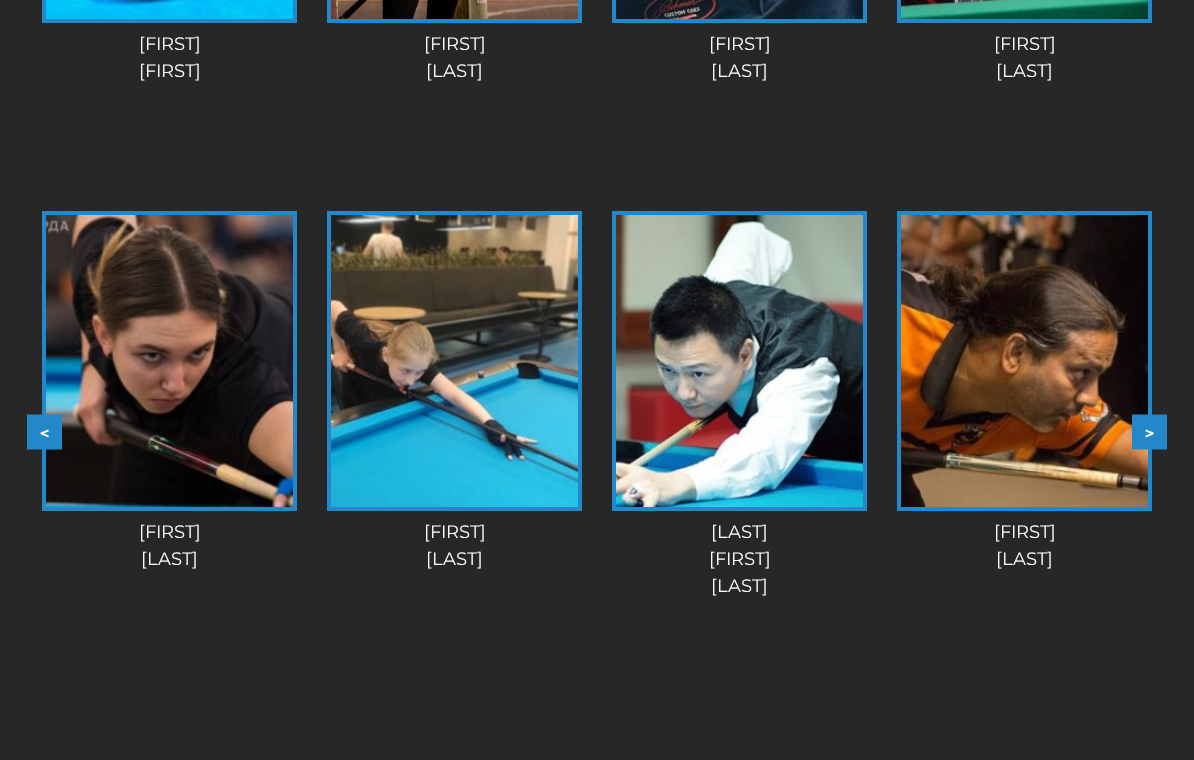 click on ">" at bounding box center [1149, 432] 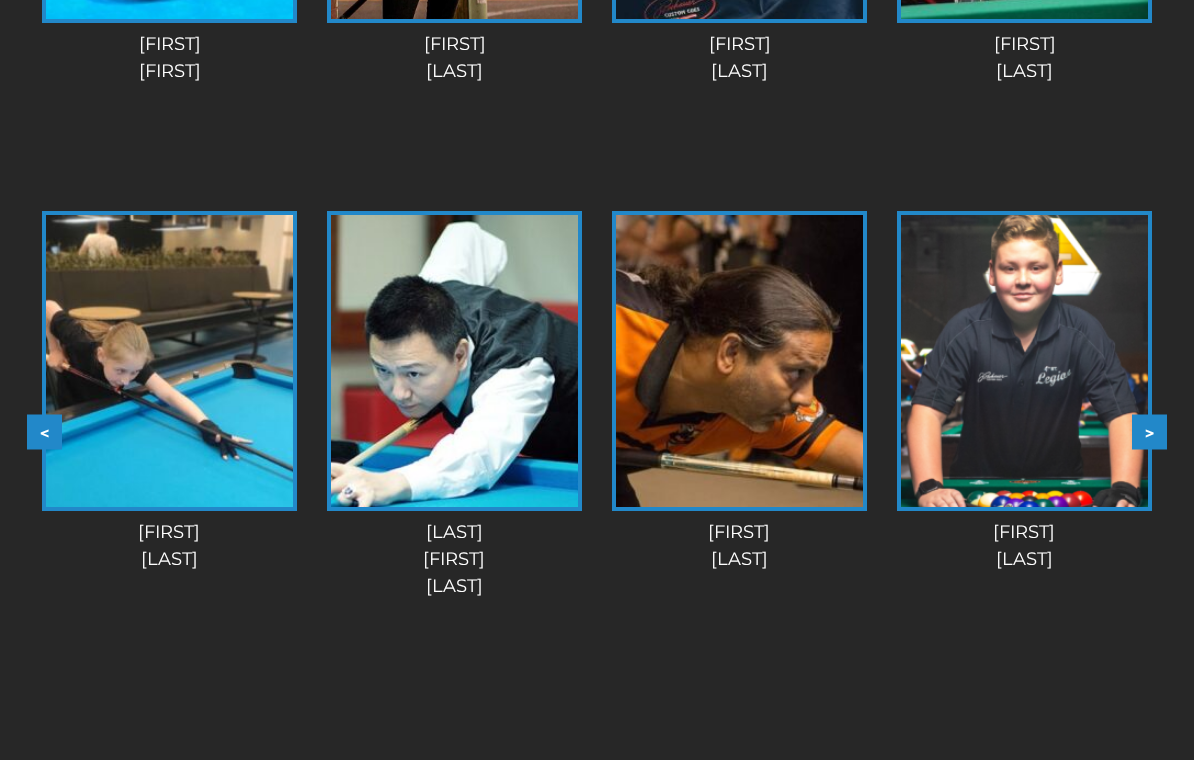 click on ">" at bounding box center (1149, 432) 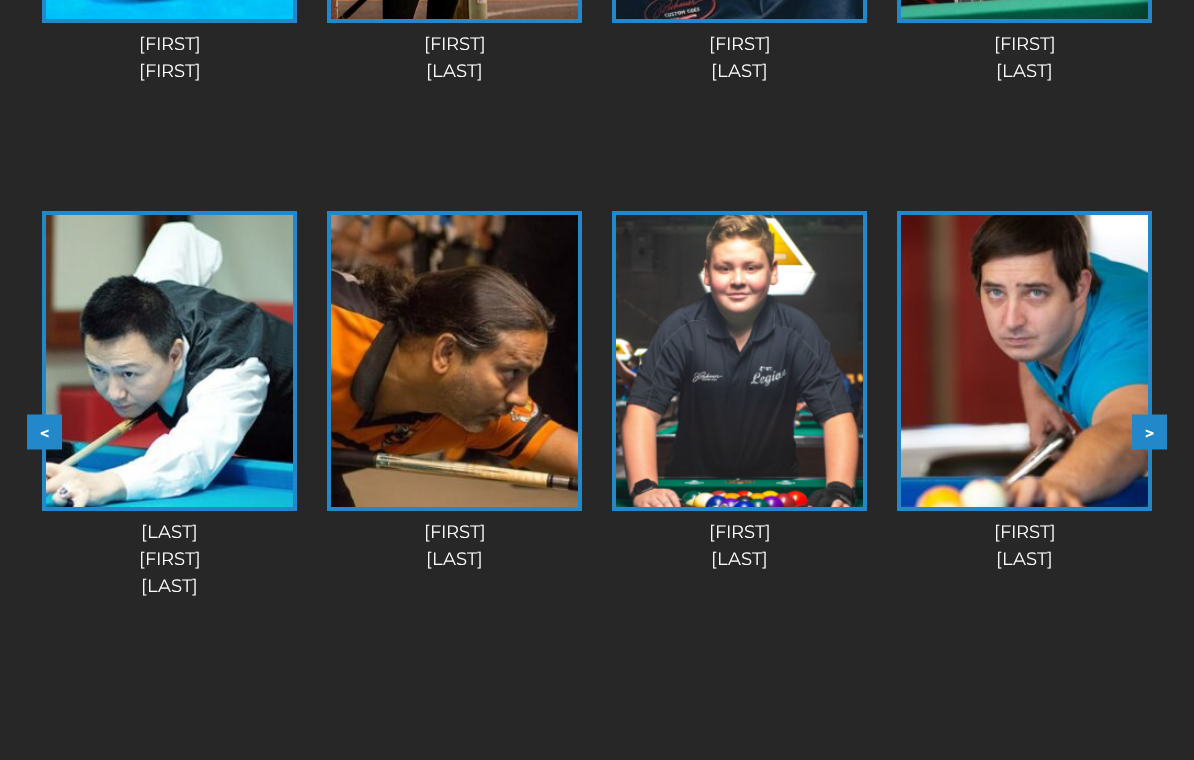 click on ">" at bounding box center (1149, 432) 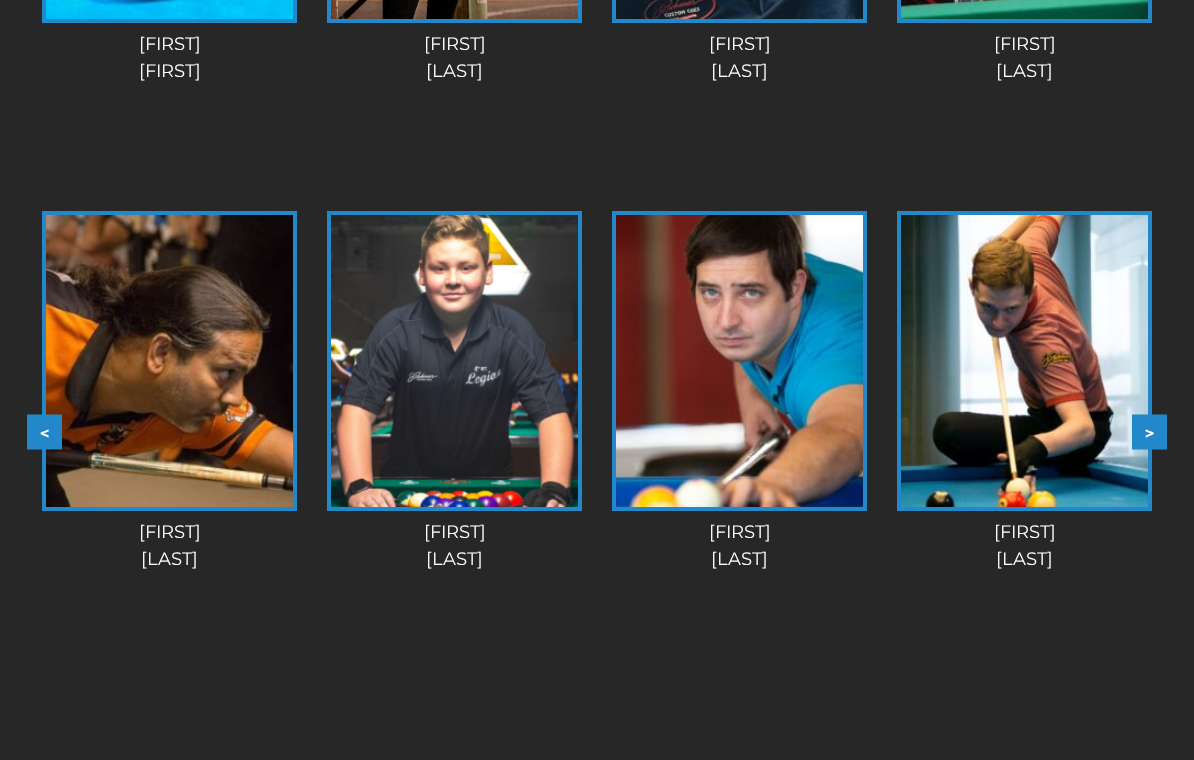 click on ">" at bounding box center (1149, 432) 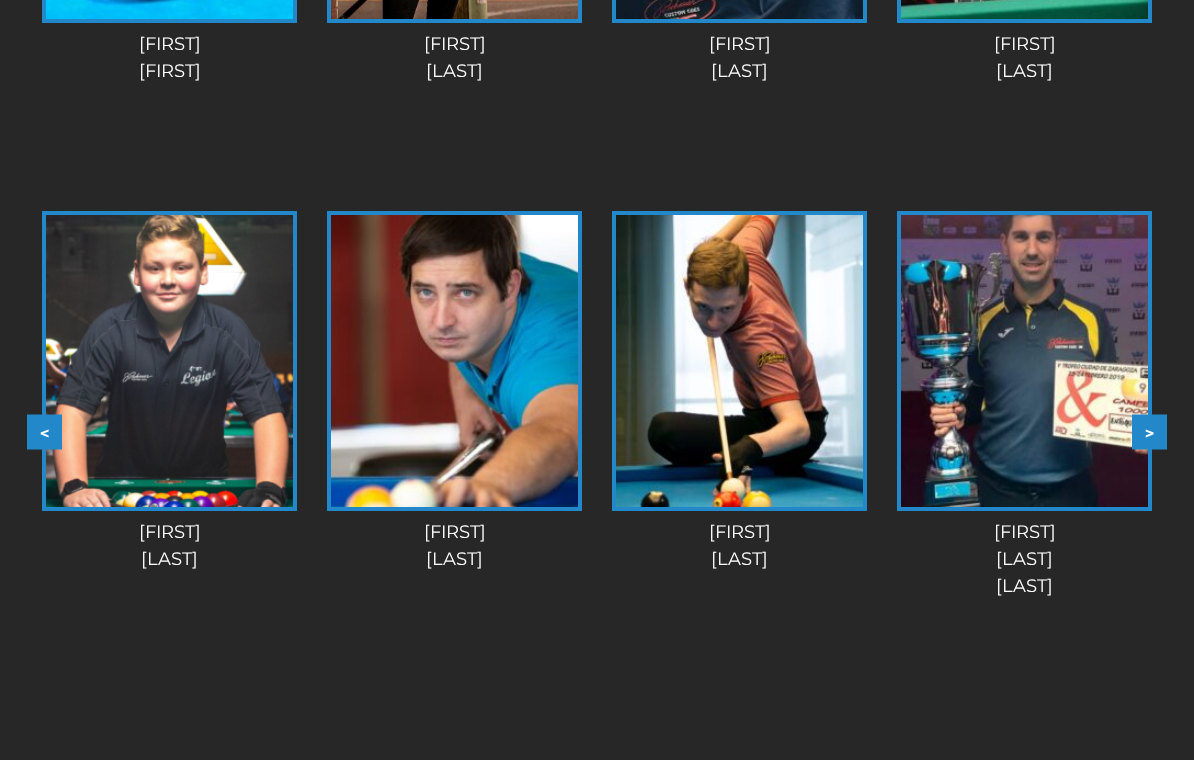 click on ">" at bounding box center [1149, 432] 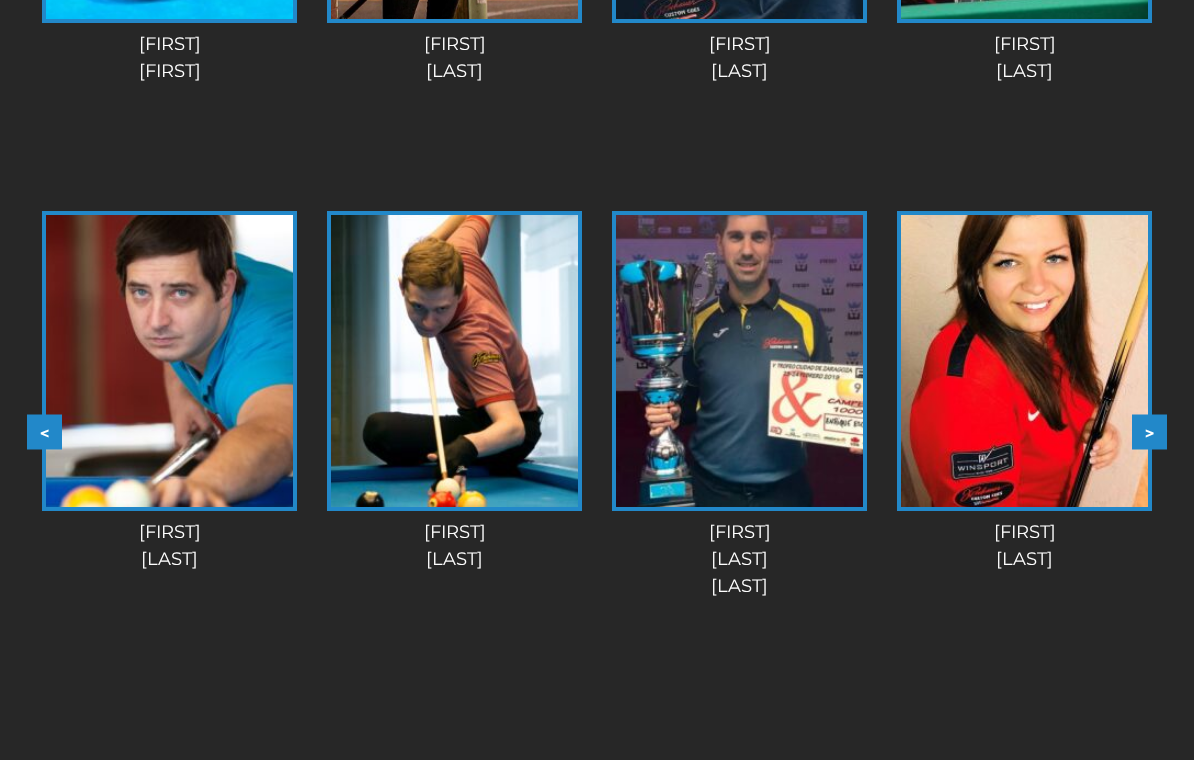 click on ">" at bounding box center (1149, 432) 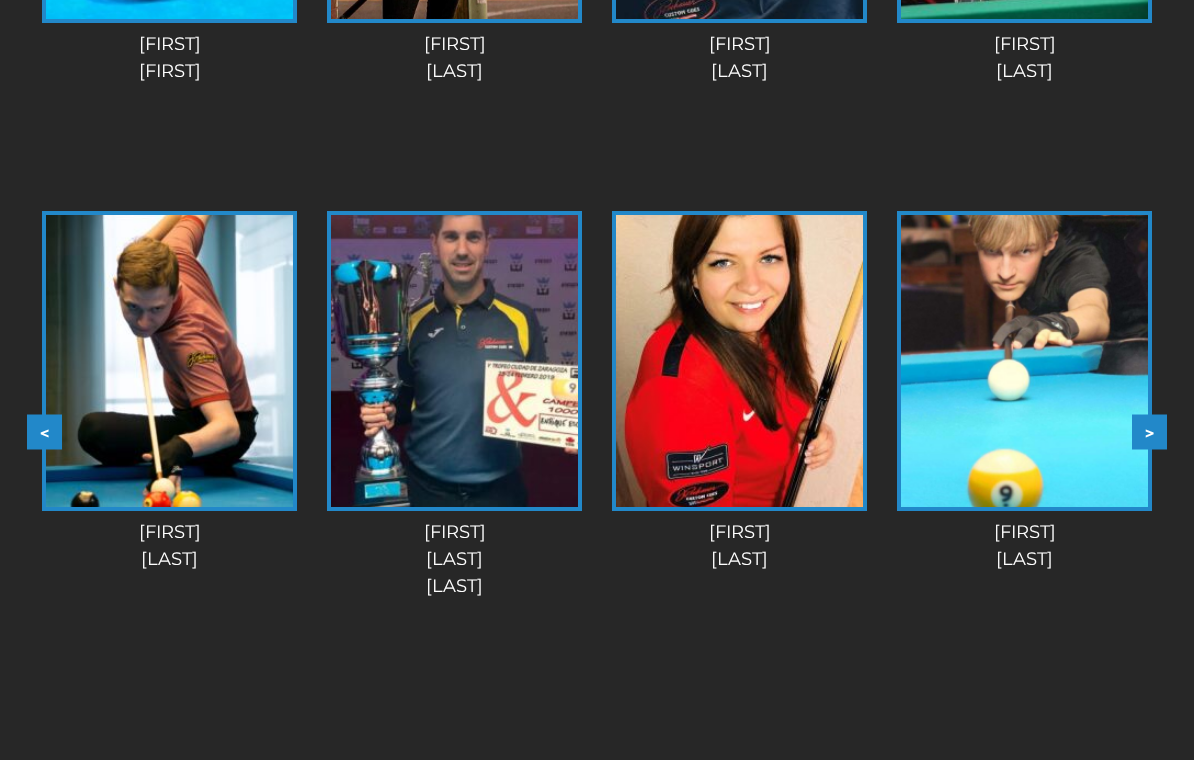 click on ">" at bounding box center [1149, 432] 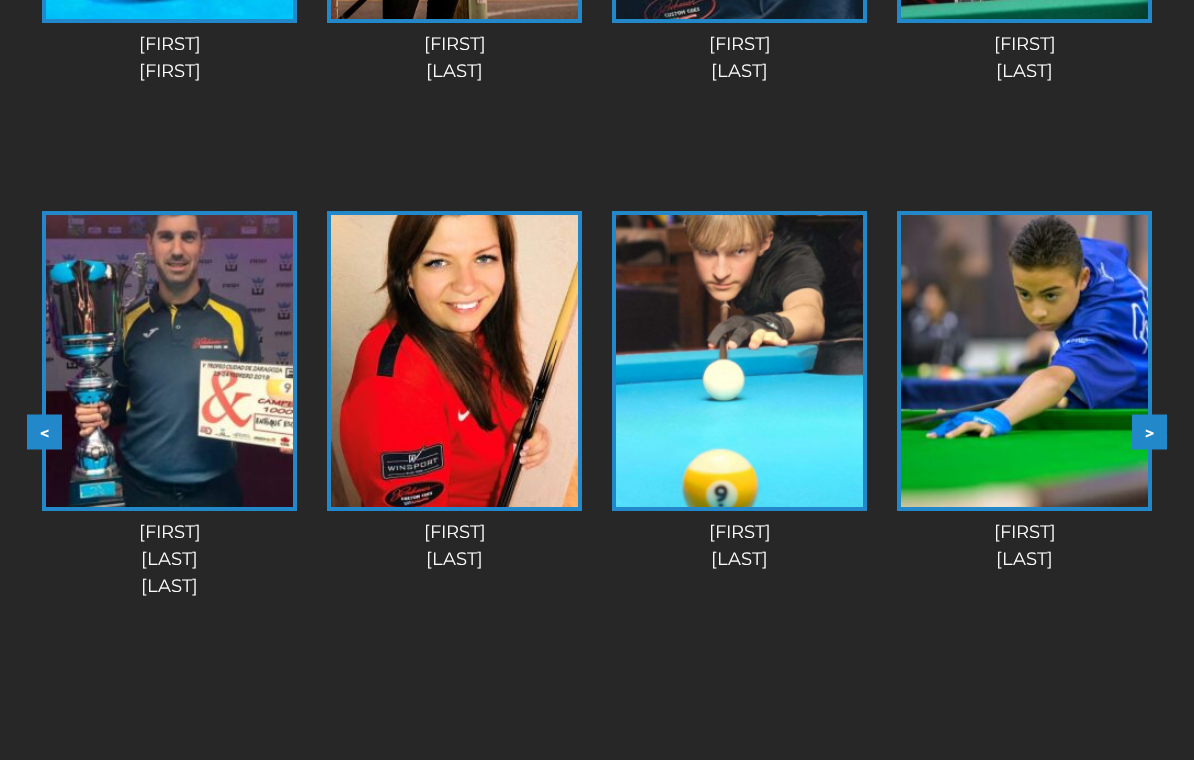 click on ">" at bounding box center [1149, 432] 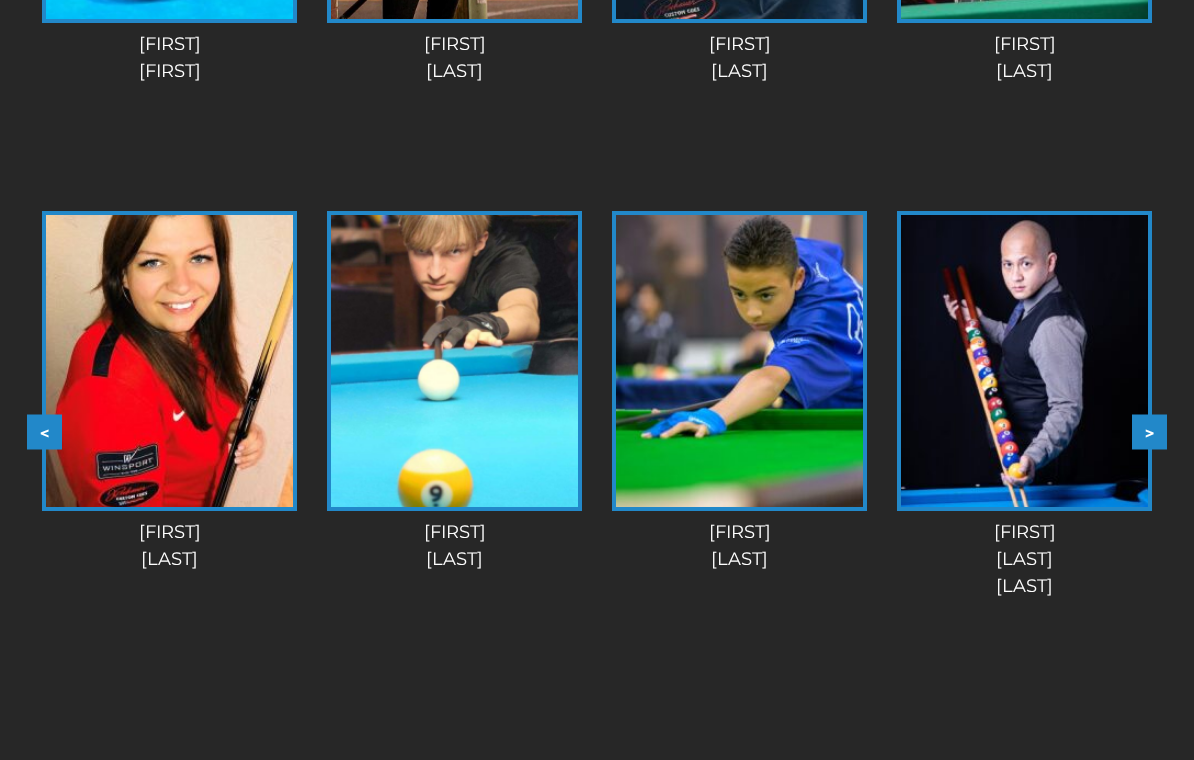 click on ">" at bounding box center (1149, 432) 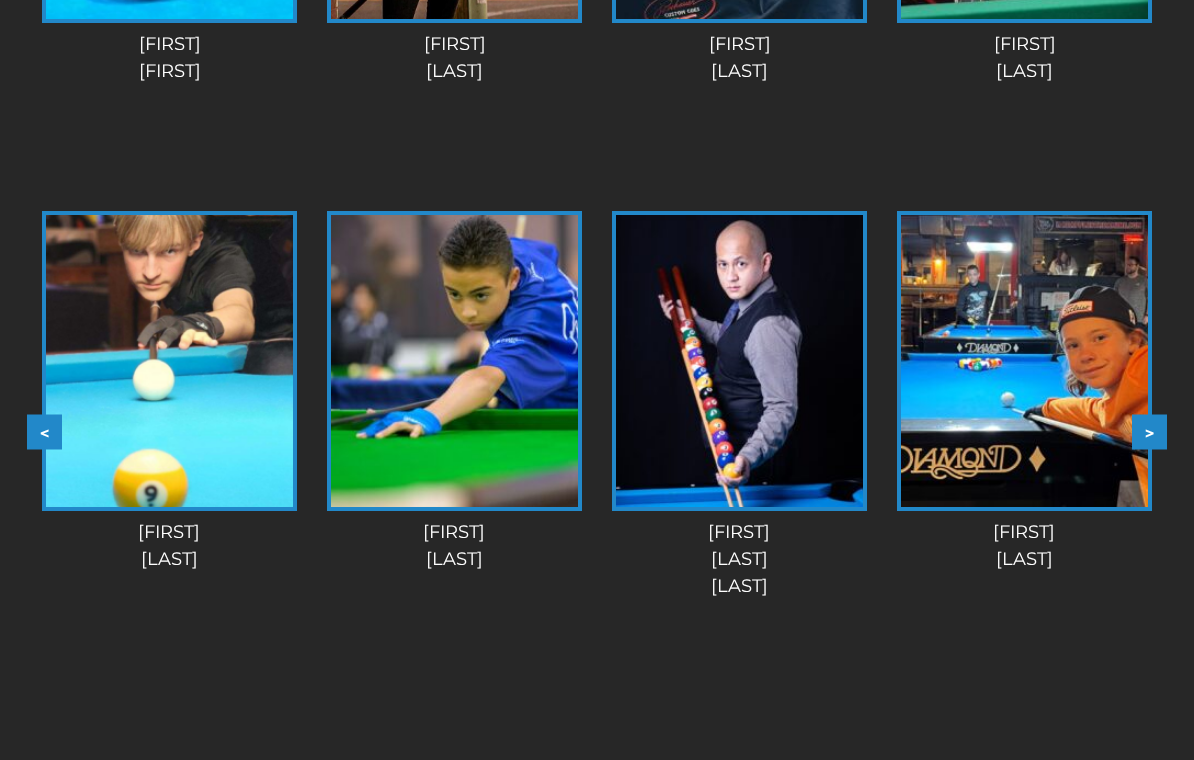 click on ">" at bounding box center (1149, 432) 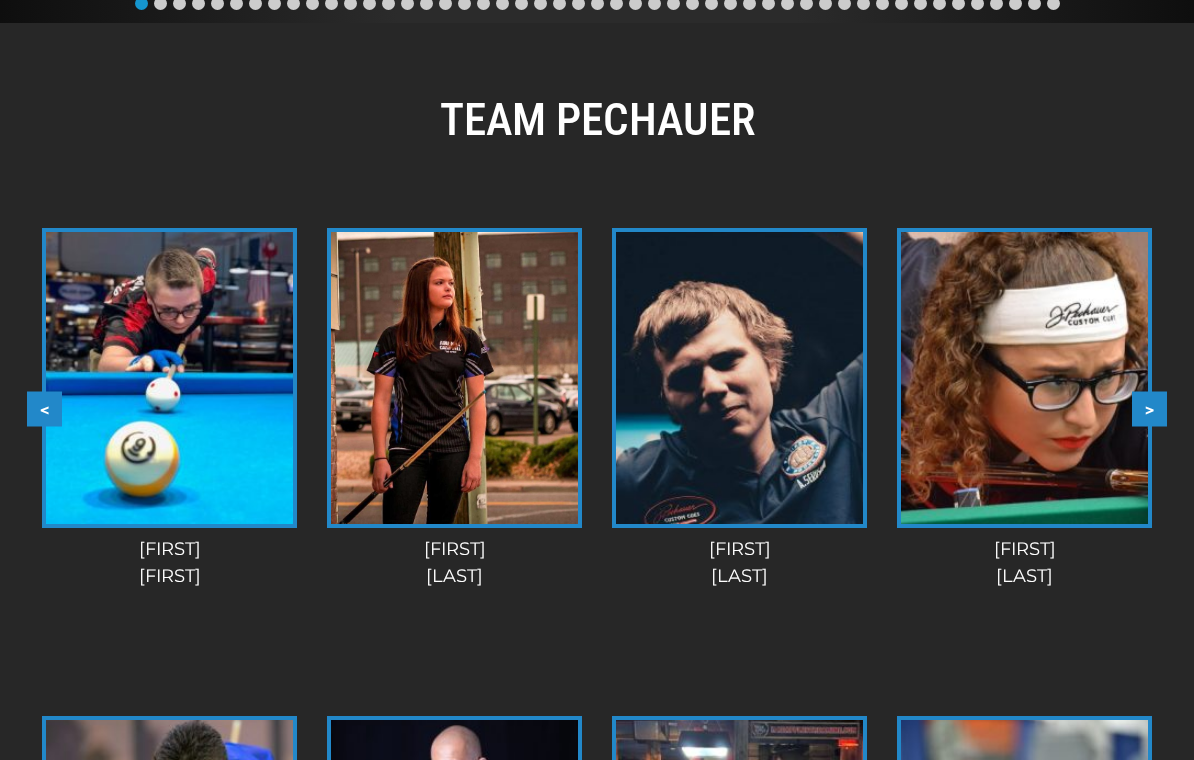 scroll, scrollTop: 1917, scrollLeft: 0, axis: vertical 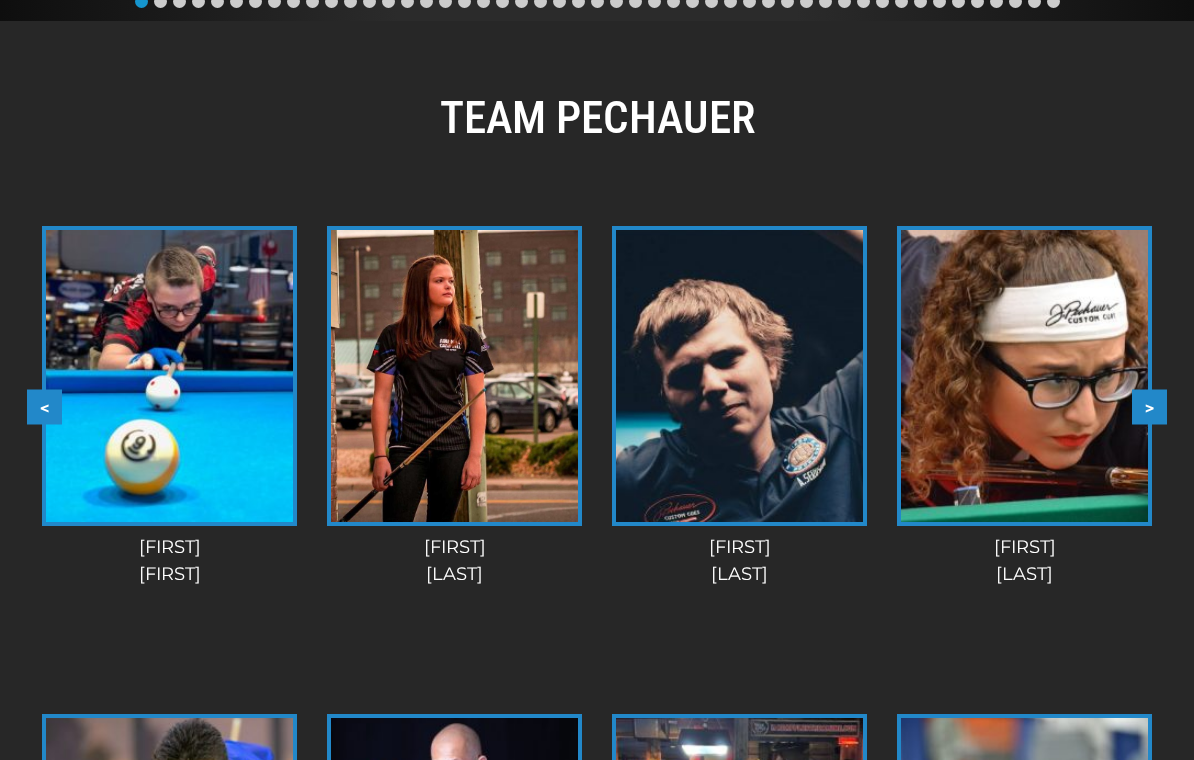 click on ">" at bounding box center (1149, 406) 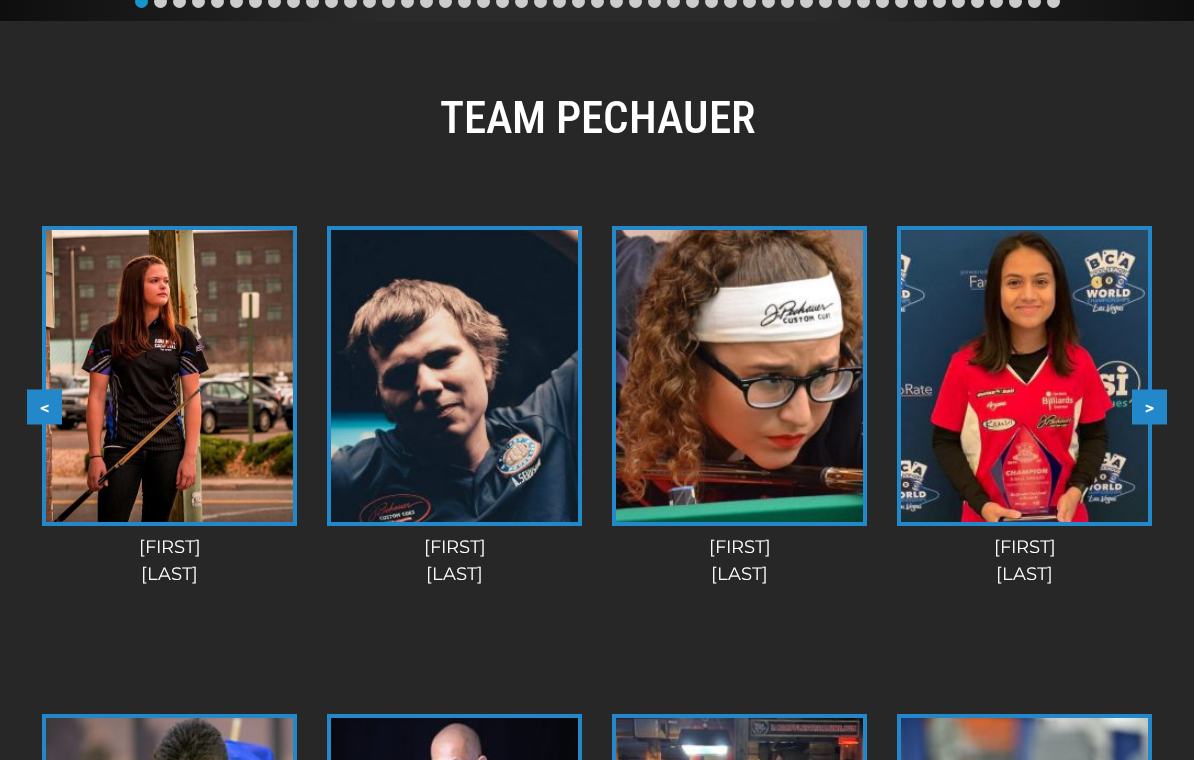 click on ">" at bounding box center (1149, 406) 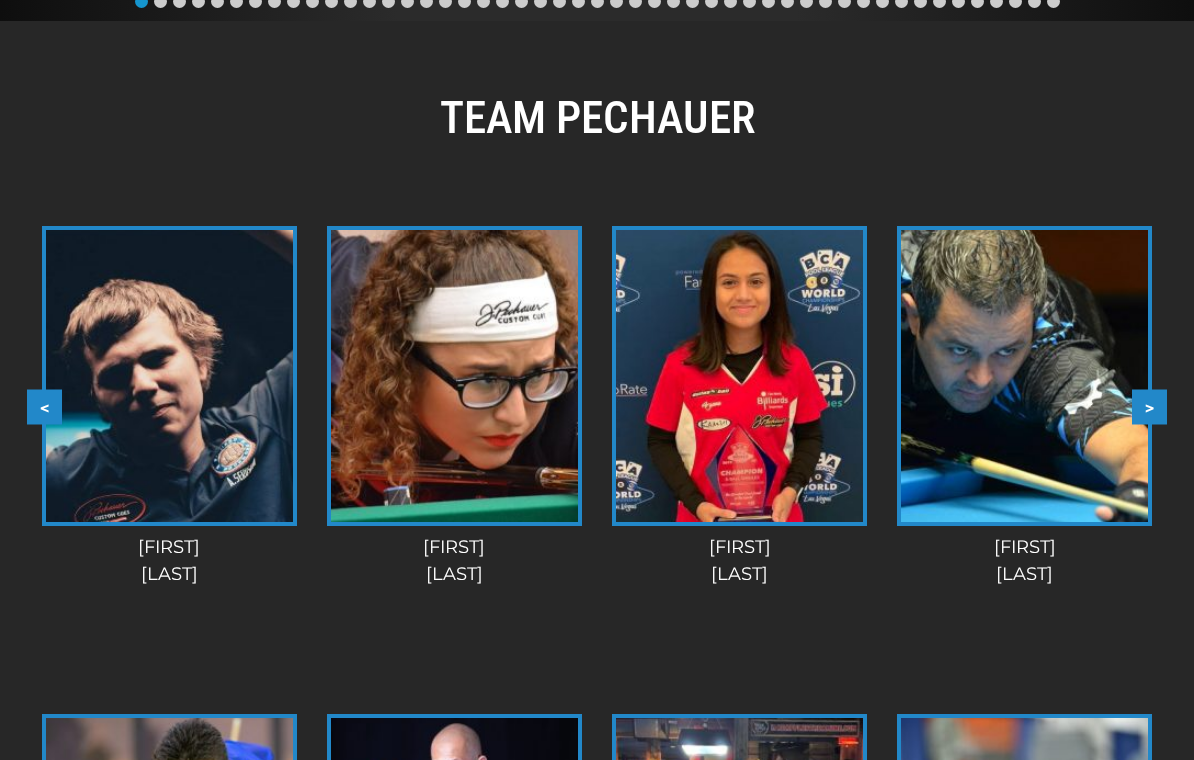 click on ">" at bounding box center (1149, 406) 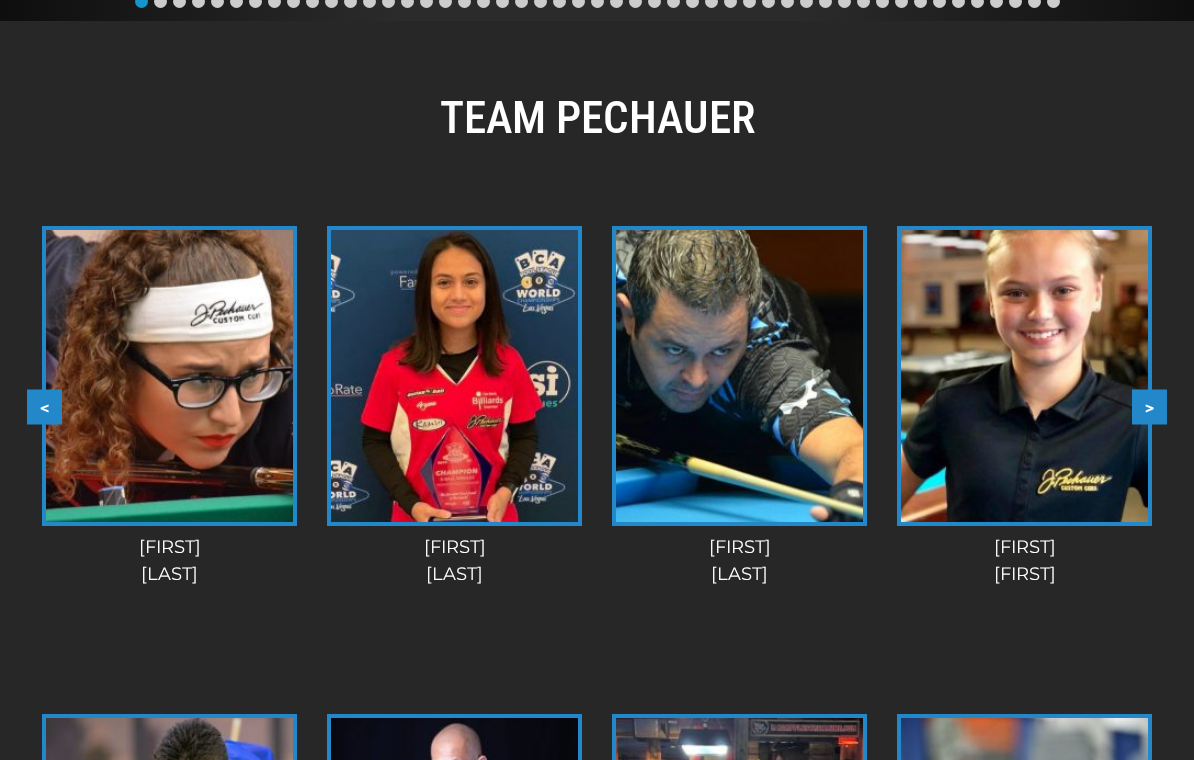 click on ">" at bounding box center [1149, 406] 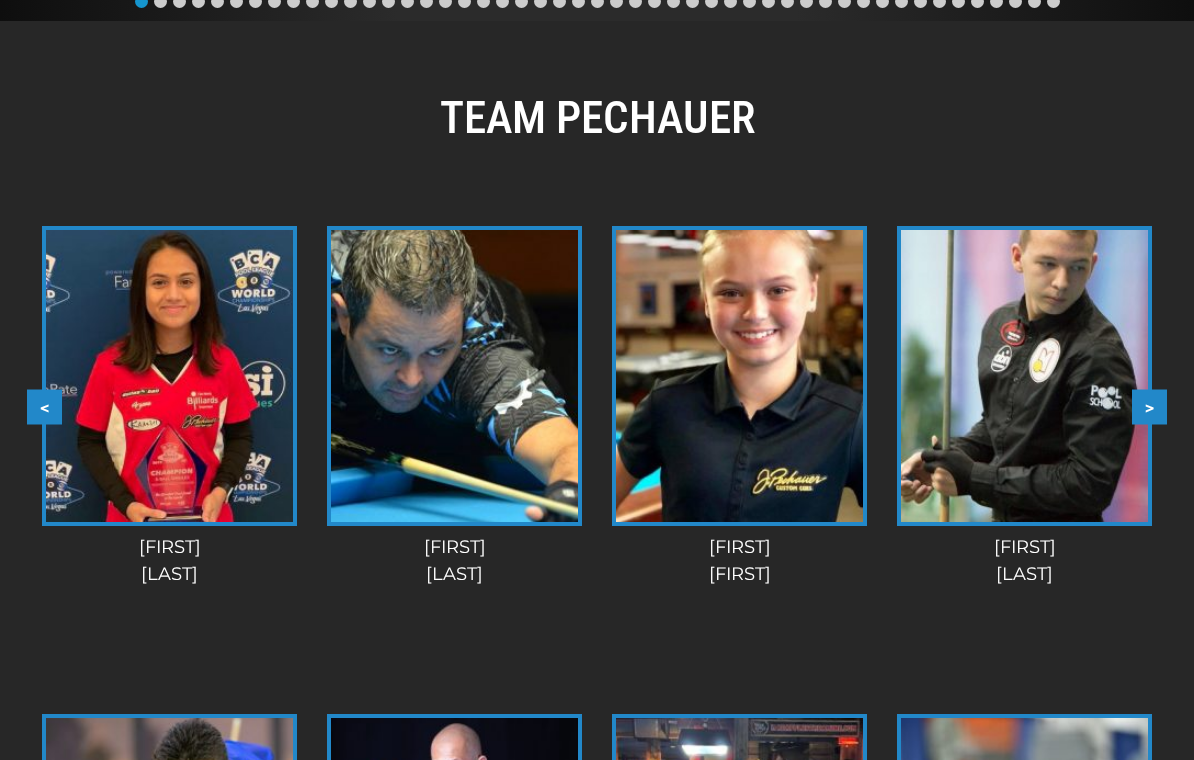 click on ">" at bounding box center (1149, 406) 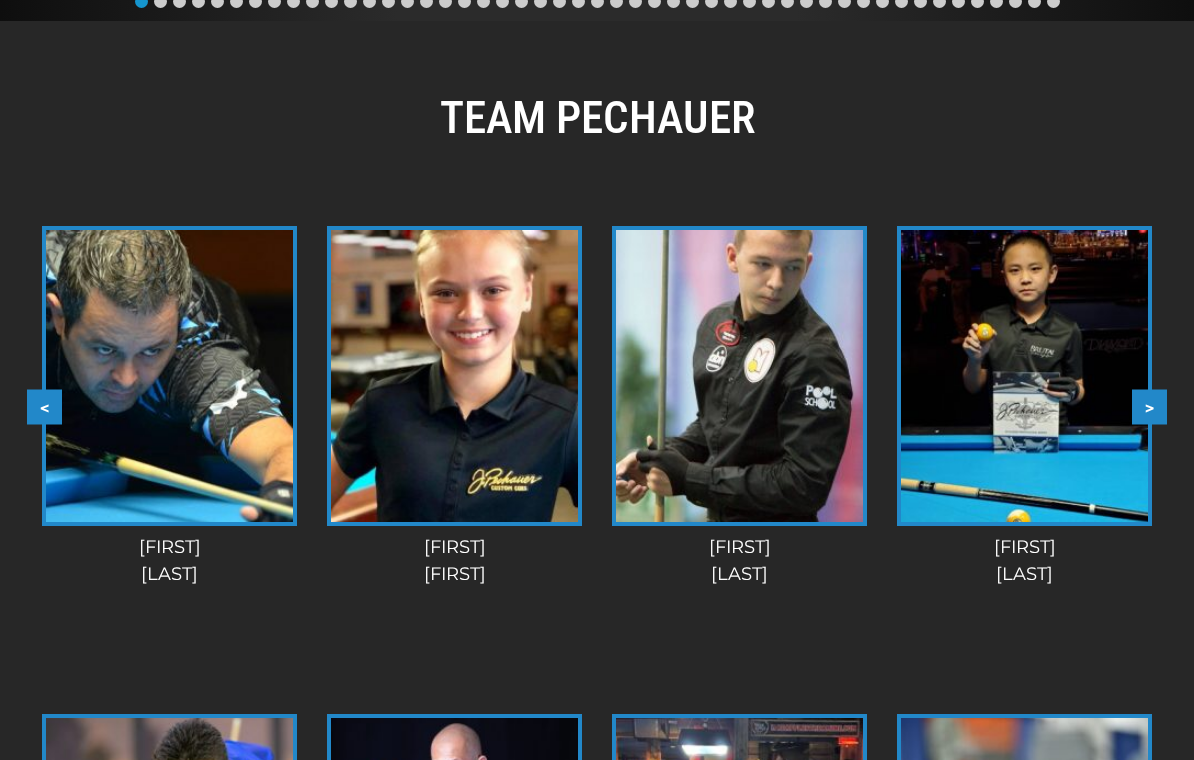 click on ">" at bounding box center (1149, 406) 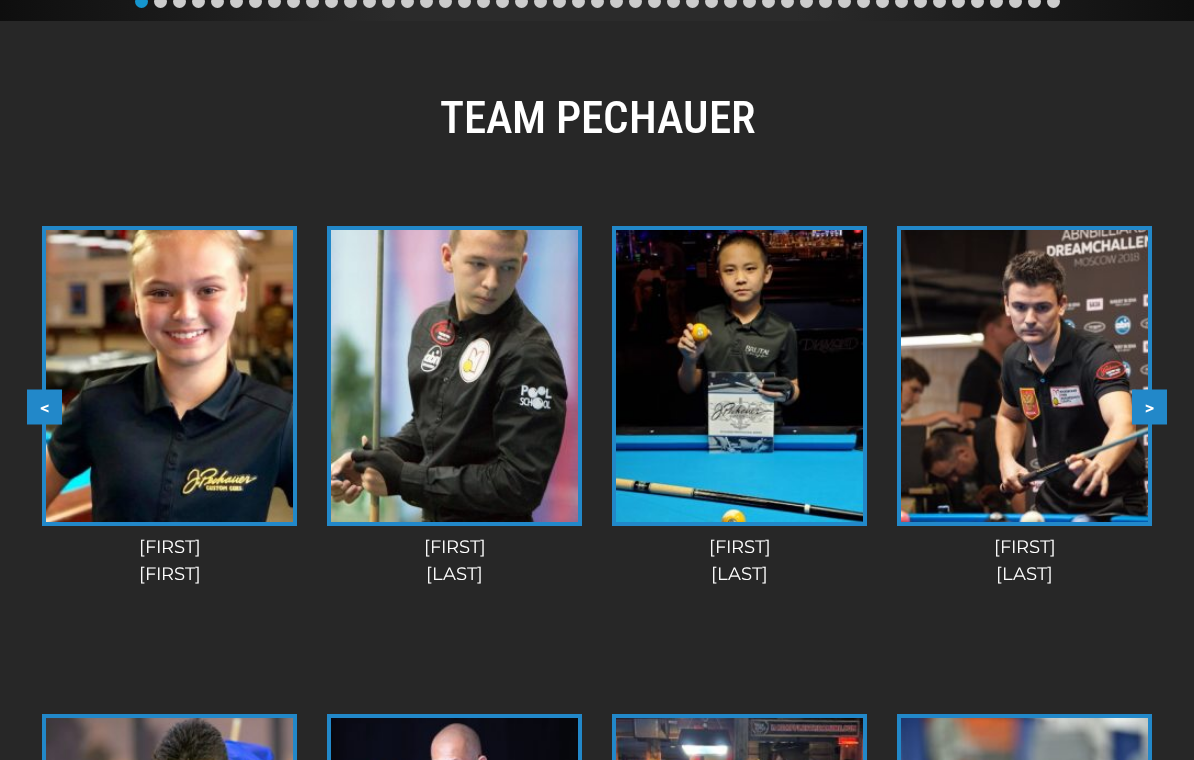 click on ">" at bounding box center [1149, 406] 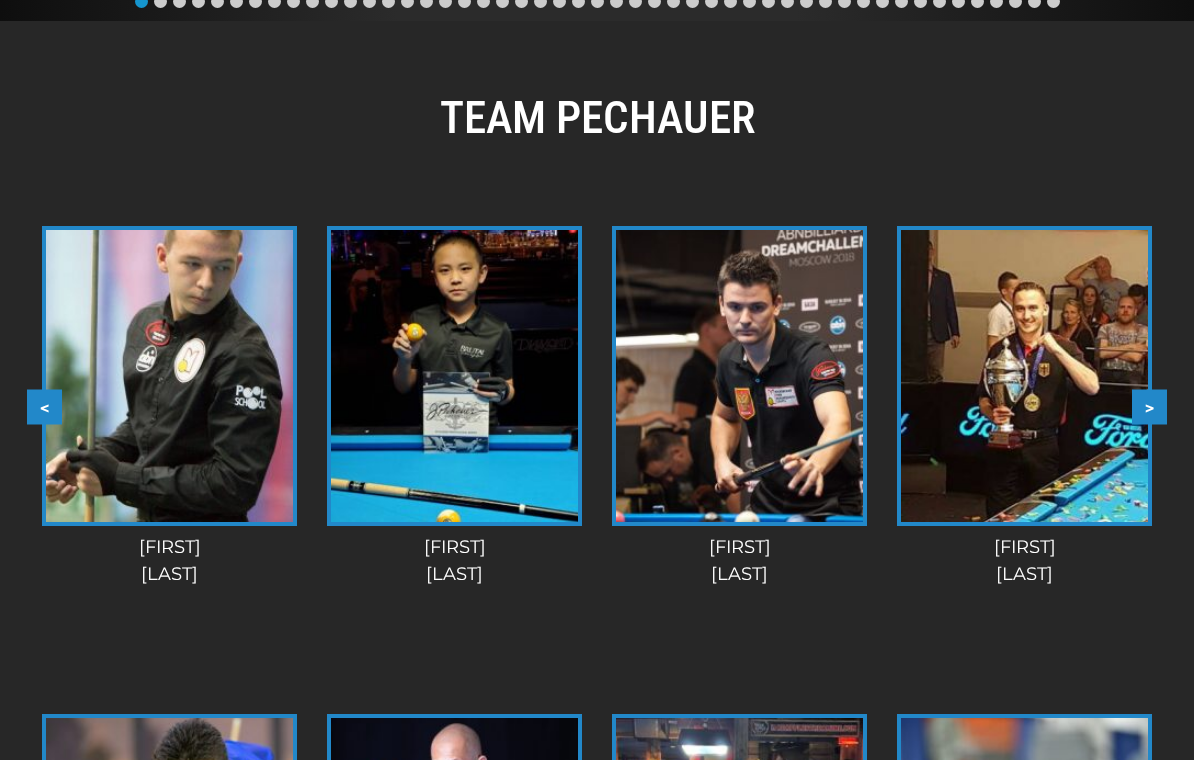 click on ">" at bounding box center [1149, 406] 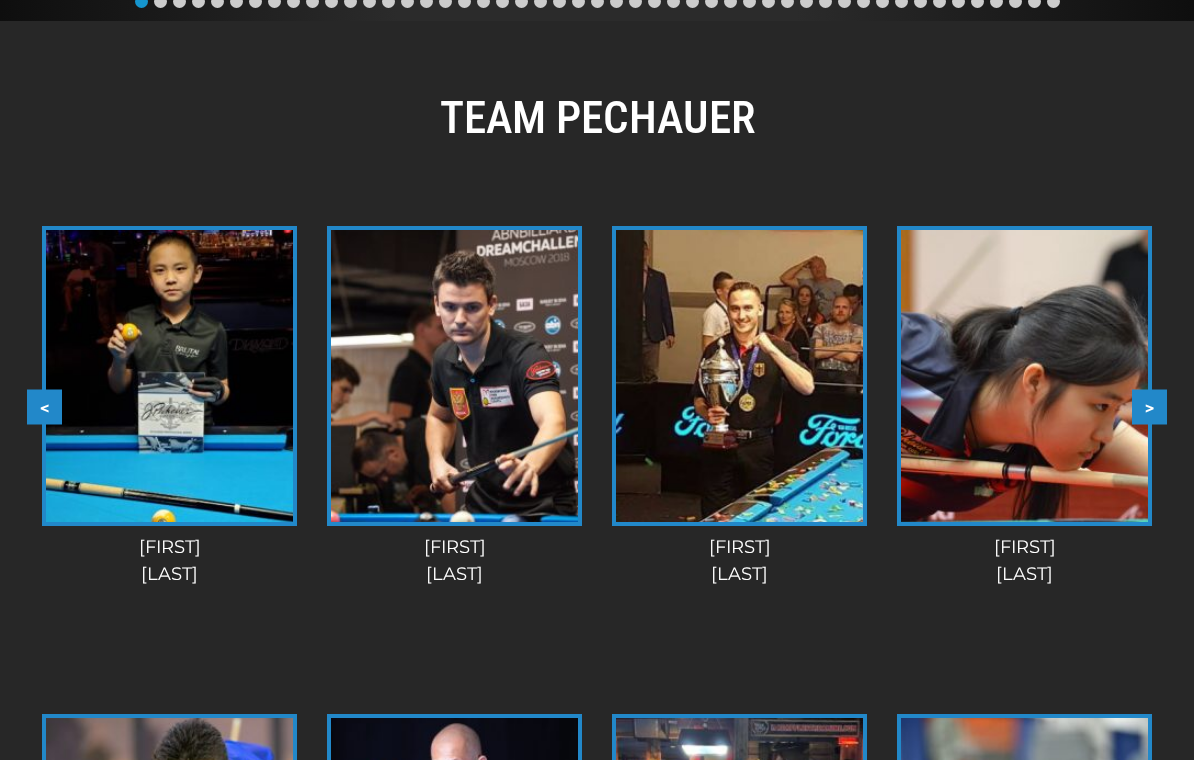 click on ">" at bounding box center [1149, 406] 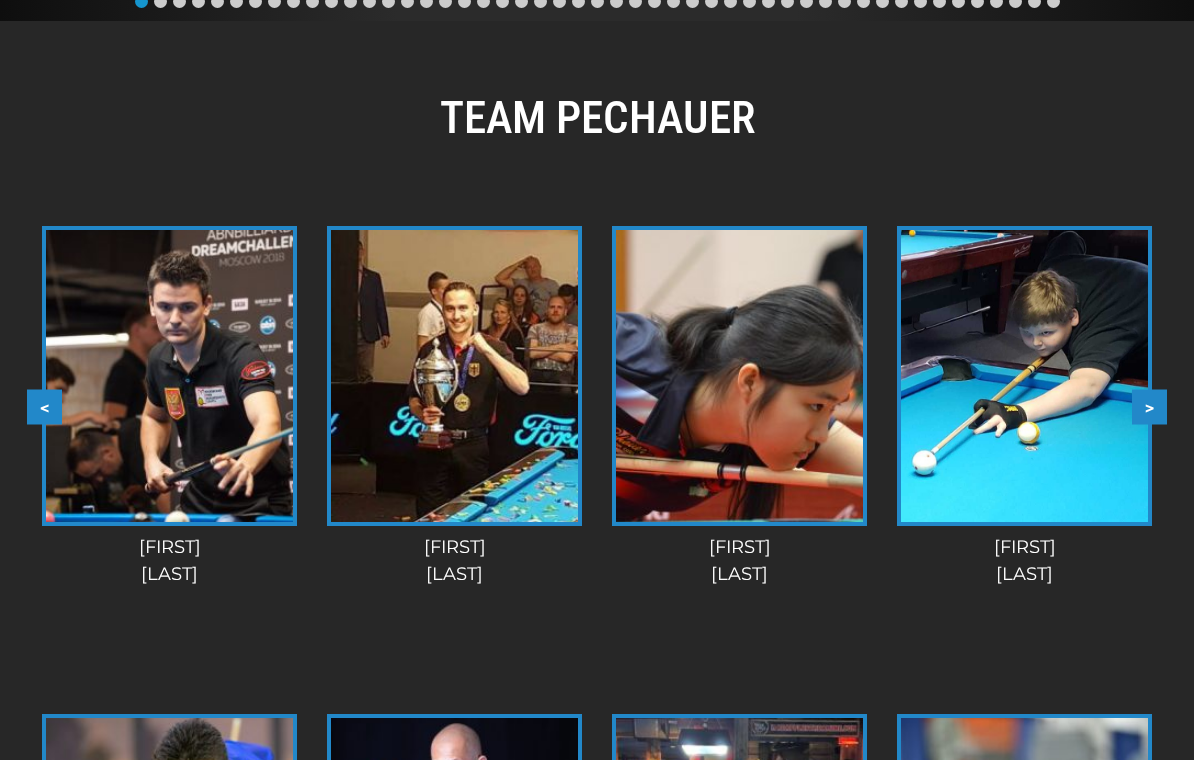 click on ">" at bounding box center (1149, 406) 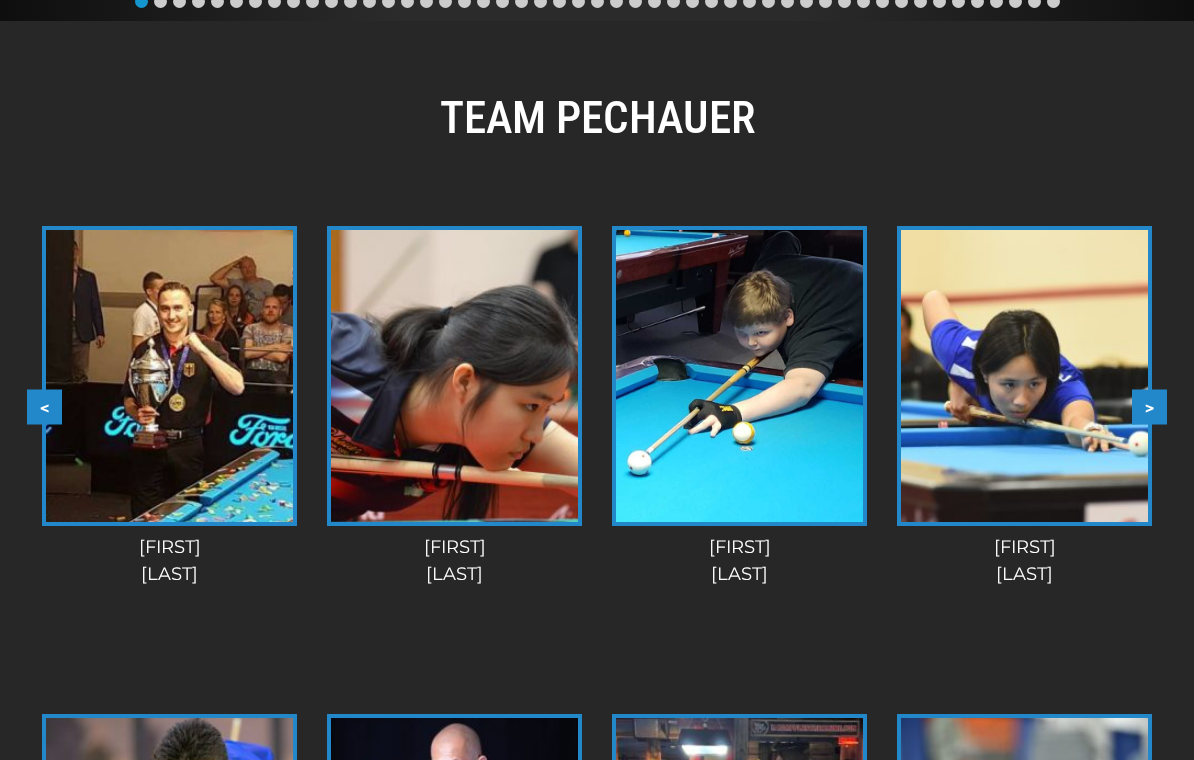 click on ">" at bounding box center (1149, 406) 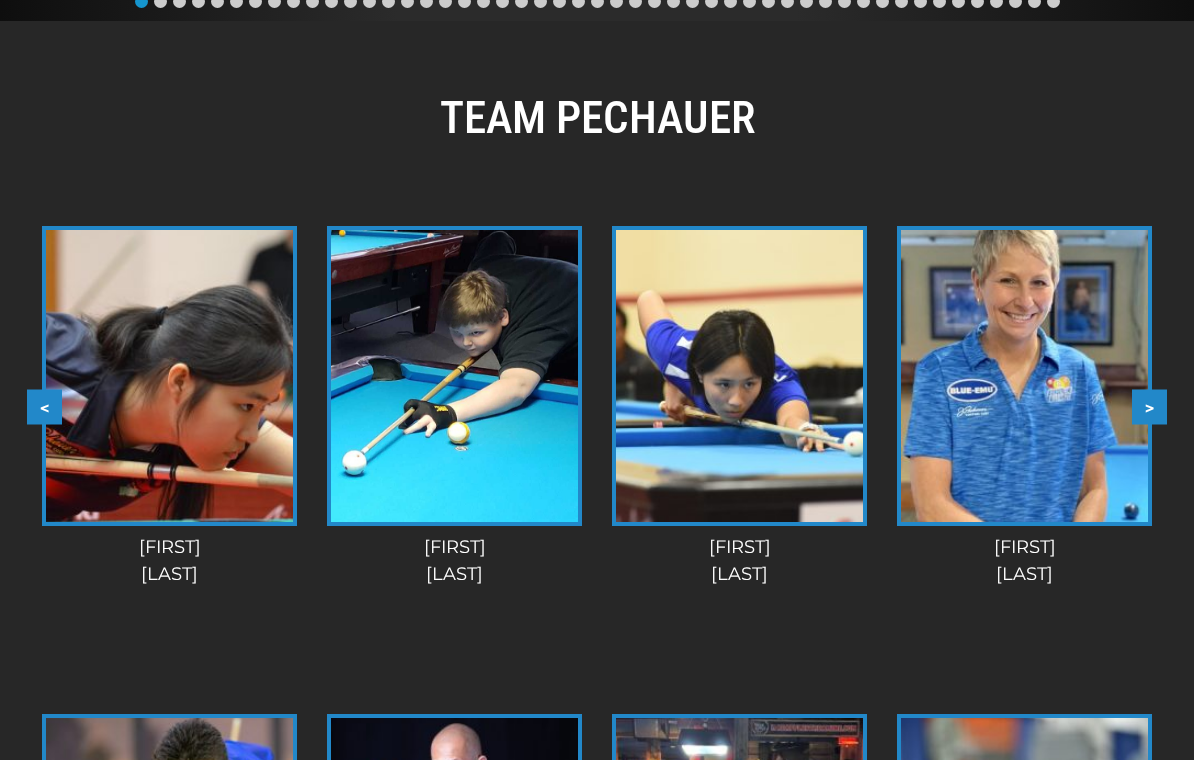 click on ">" at bounding box center (1149, 406) 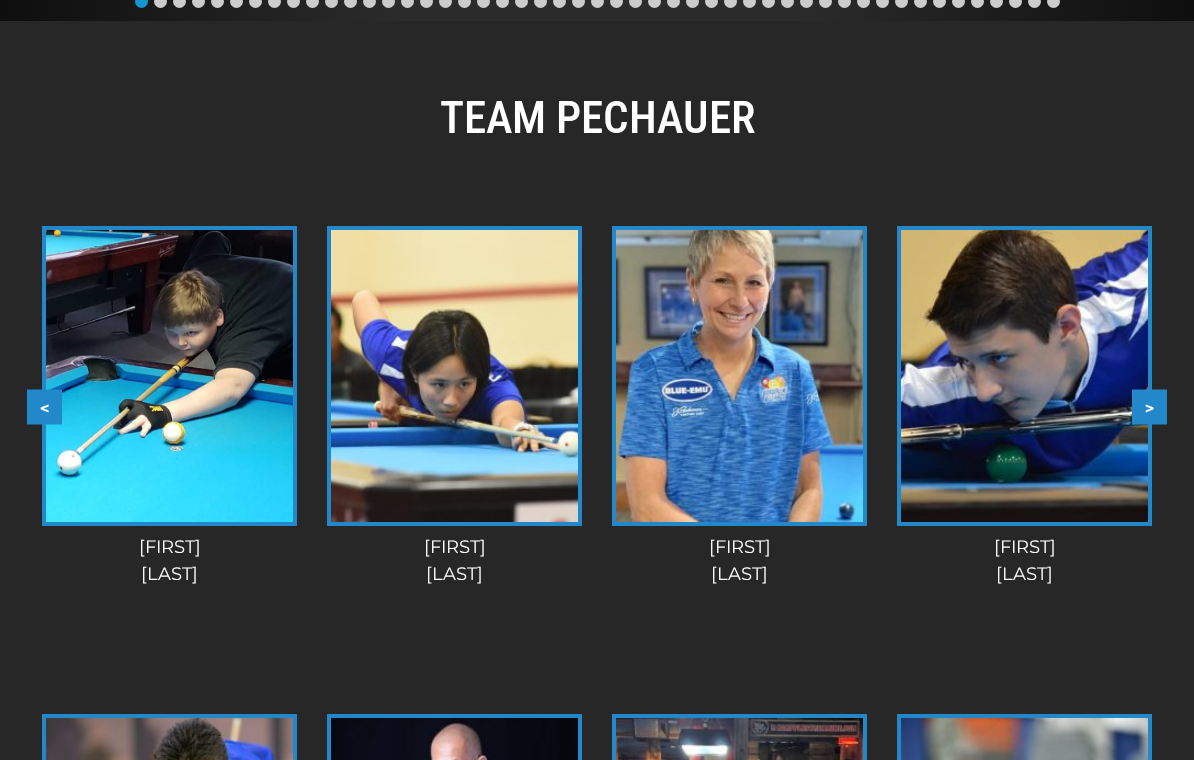 click on ">" at bounding box center (1149, 406) 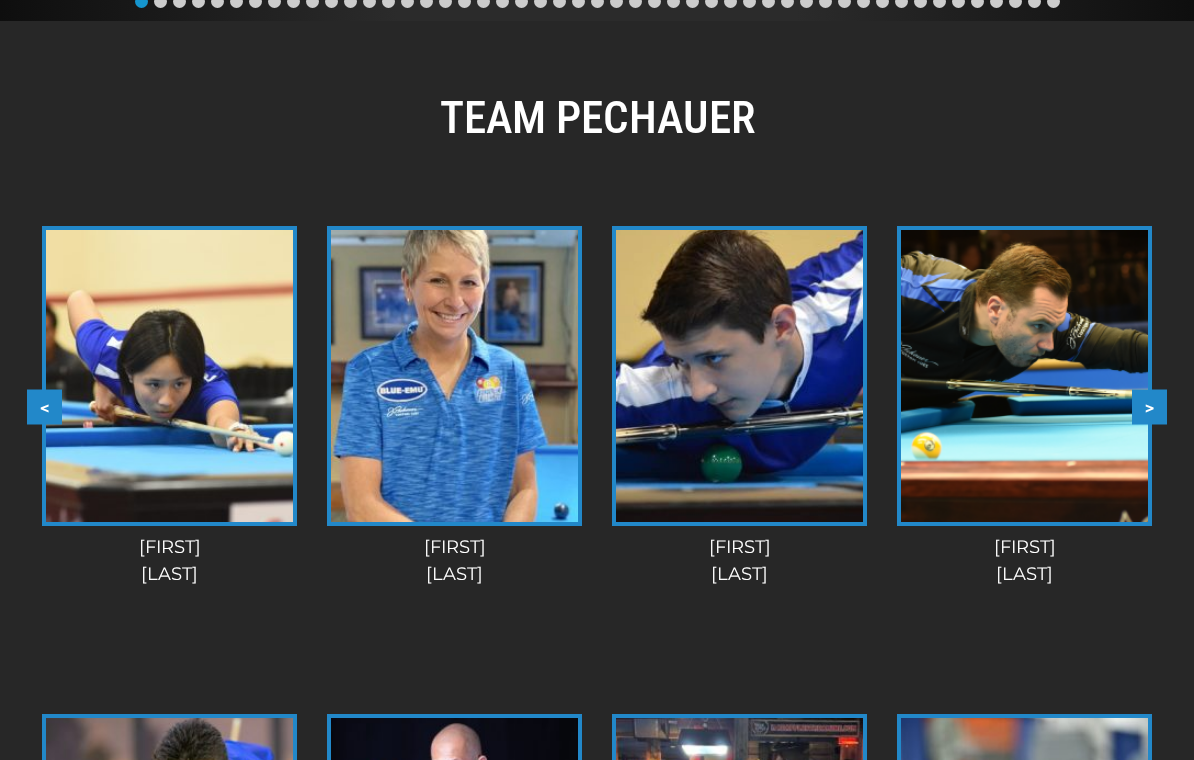 click on ">" at bounding box center [1149, 406] 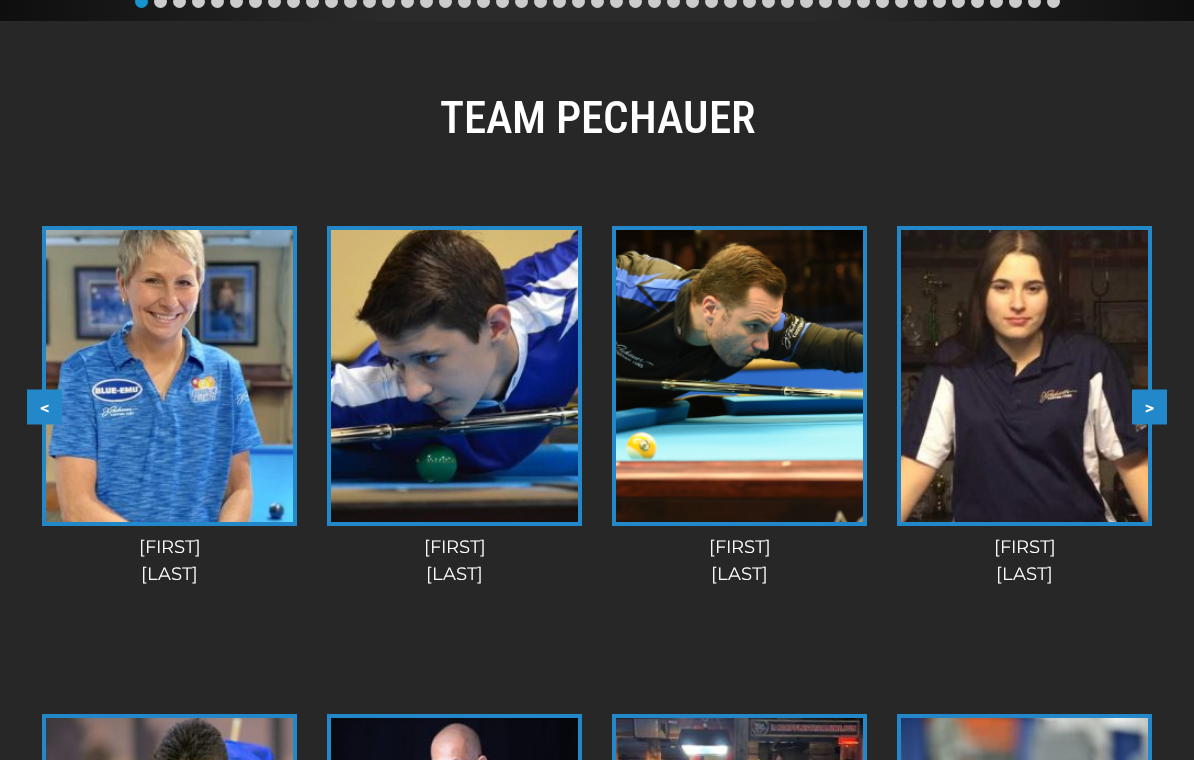 click on ">" at bounding box center (1149, 406) 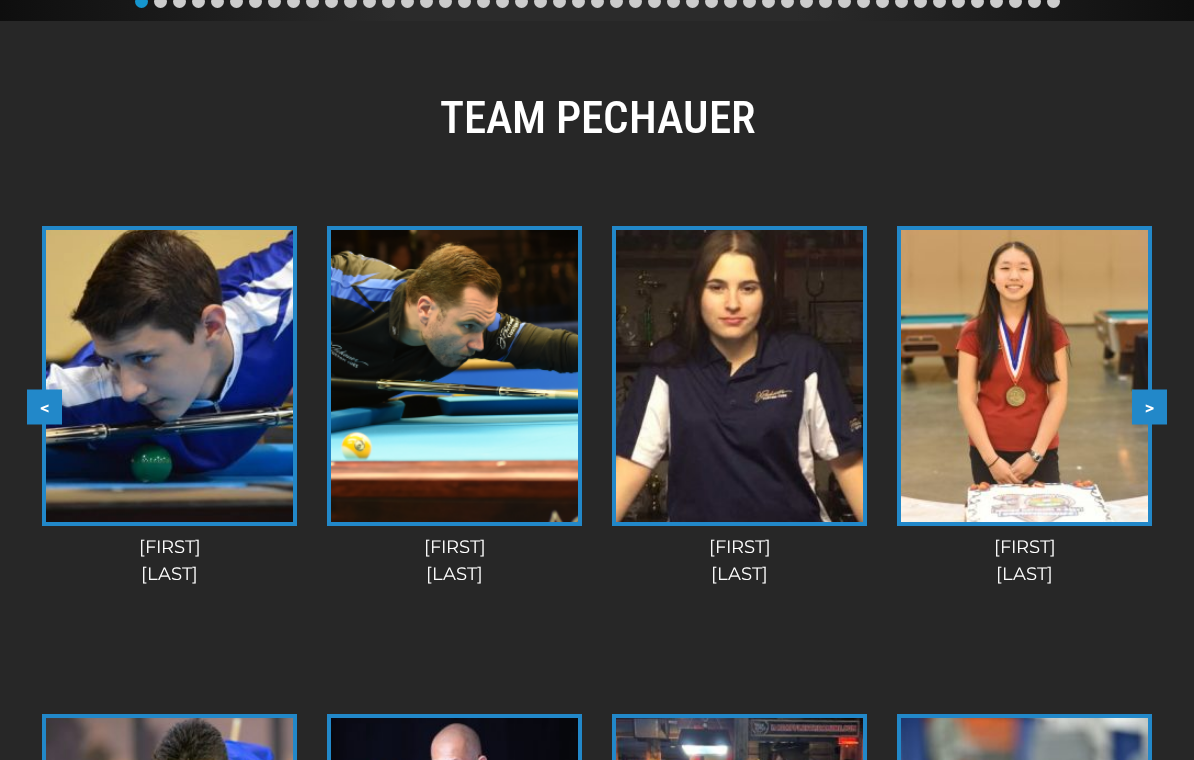 click on ">" at bounding box center [1149, 406] 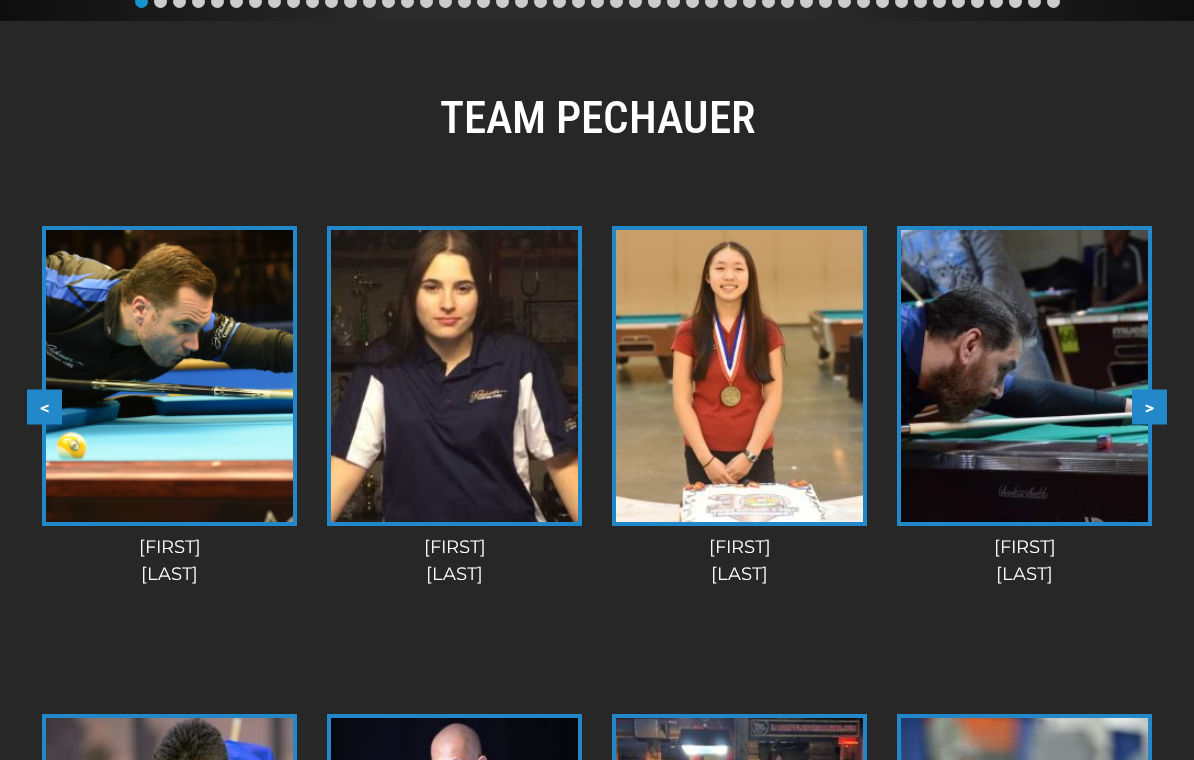 click on ">" at bounding box center [1149, 406] 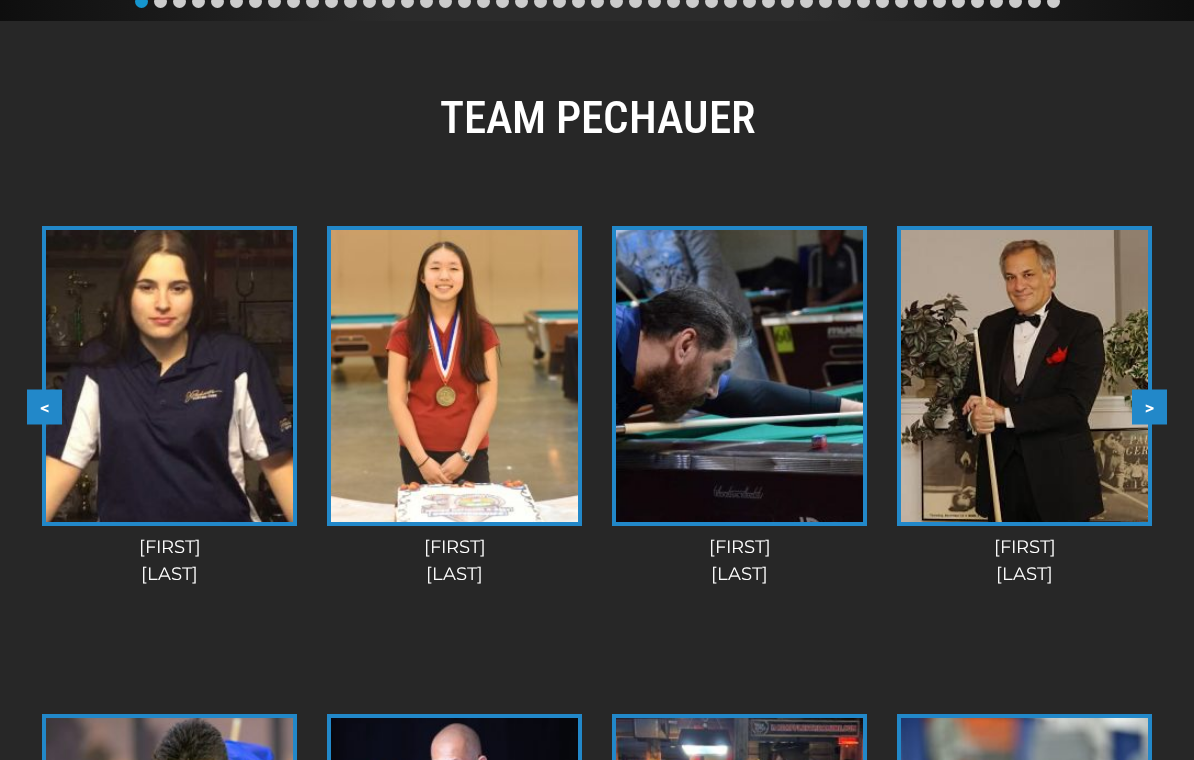 click on ">" at bounding box center (1149, 406) 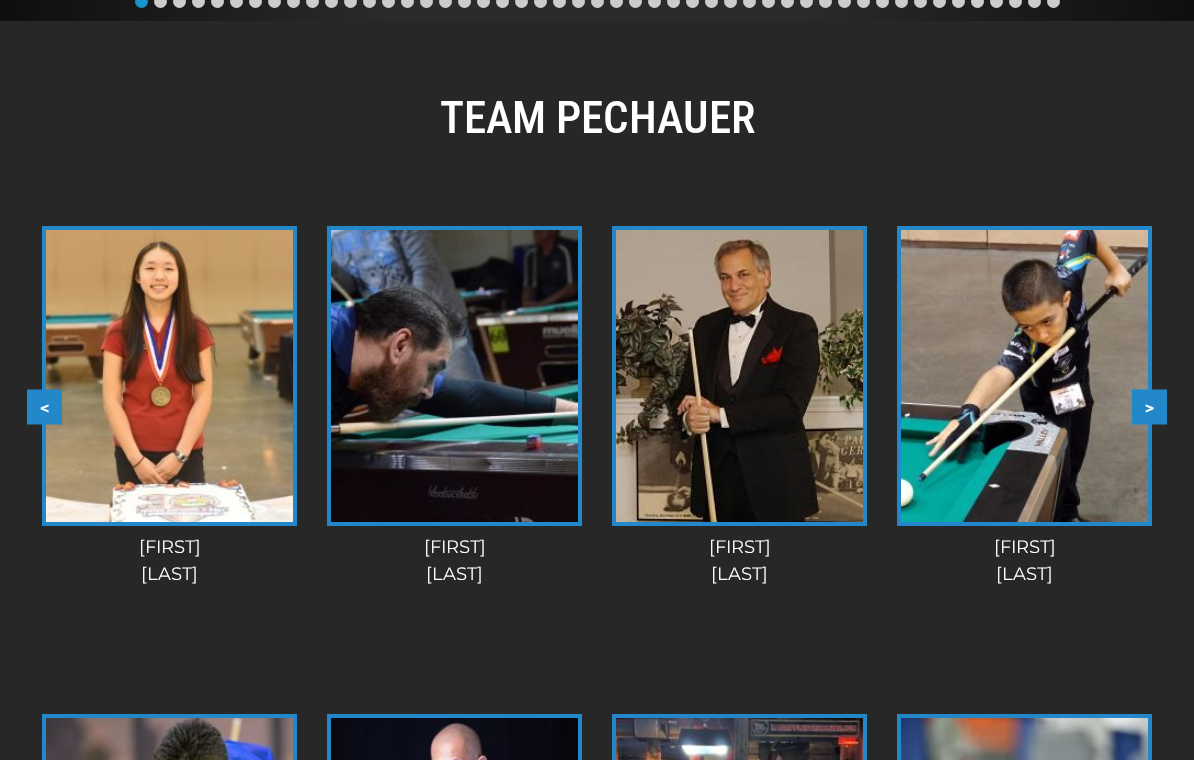 click on ">" at bounding box center (1149, 406) 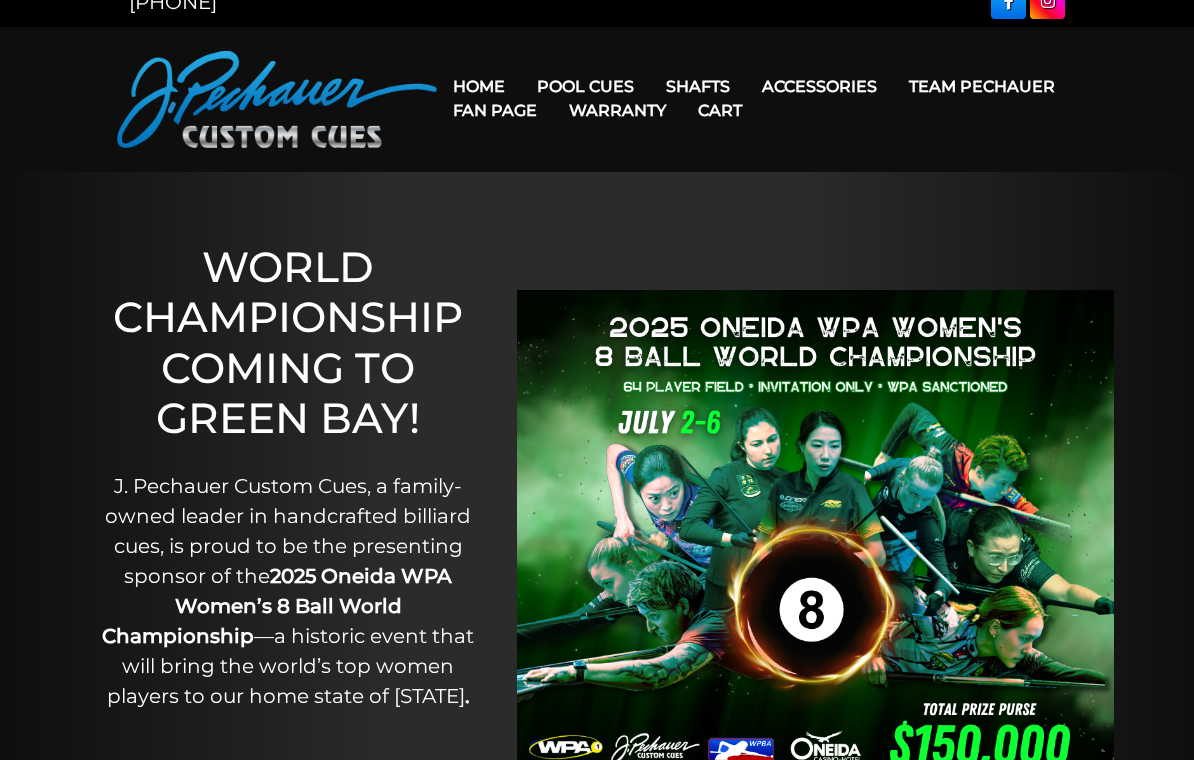 scroll, scrollTop: 0, scrollLeft: 0, axis: both 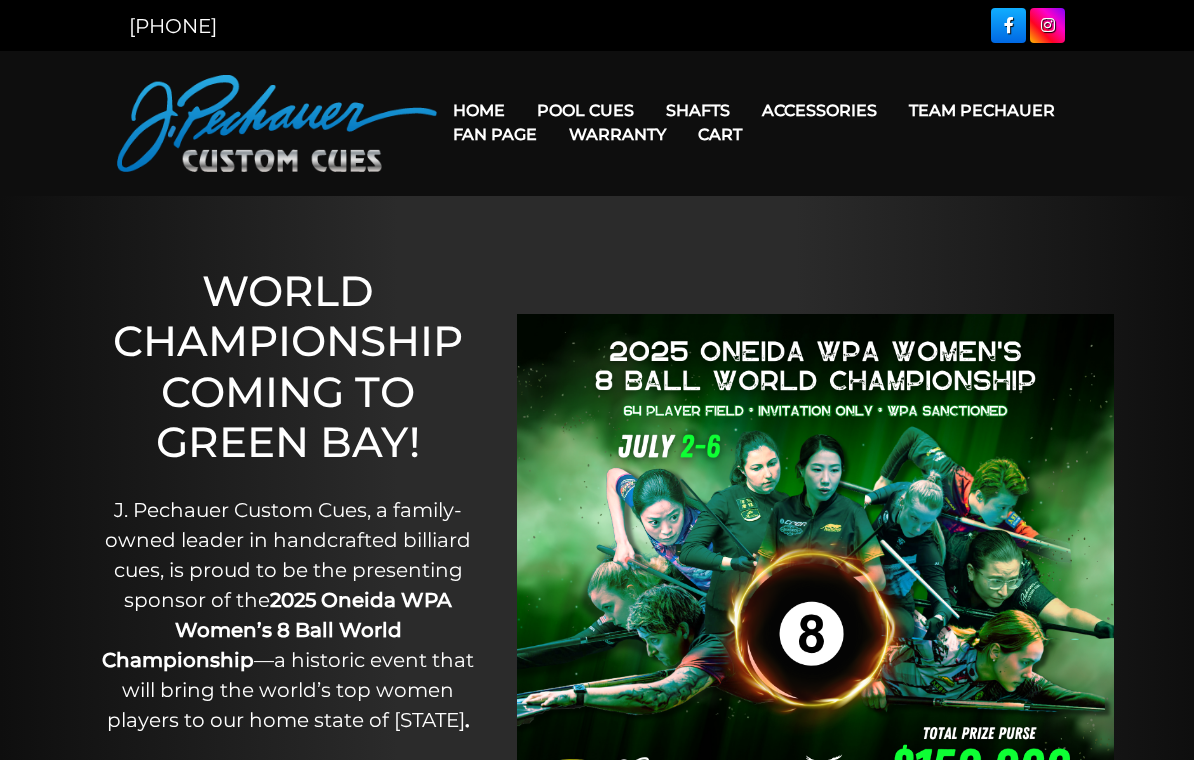 click on "Team Pechauer" at bounding box center (982, 110) 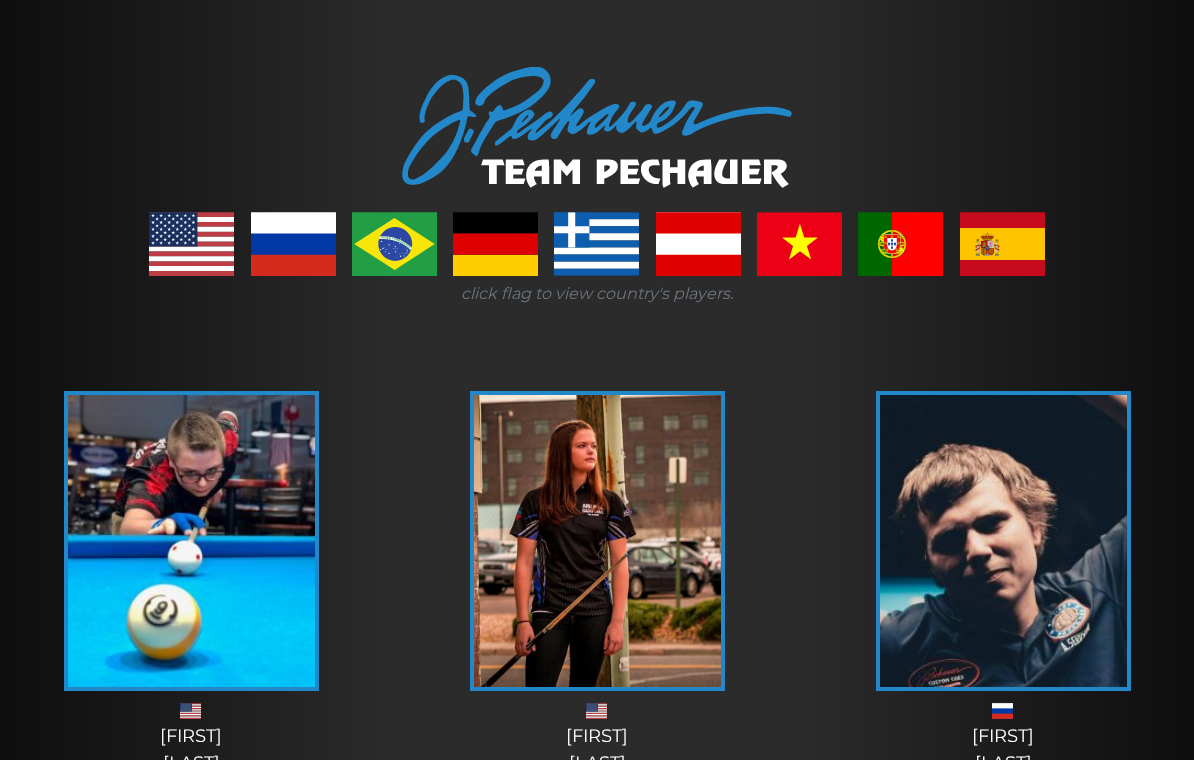 scroll, scrollTop: 194, scrollLeft: 0, axis: vertical 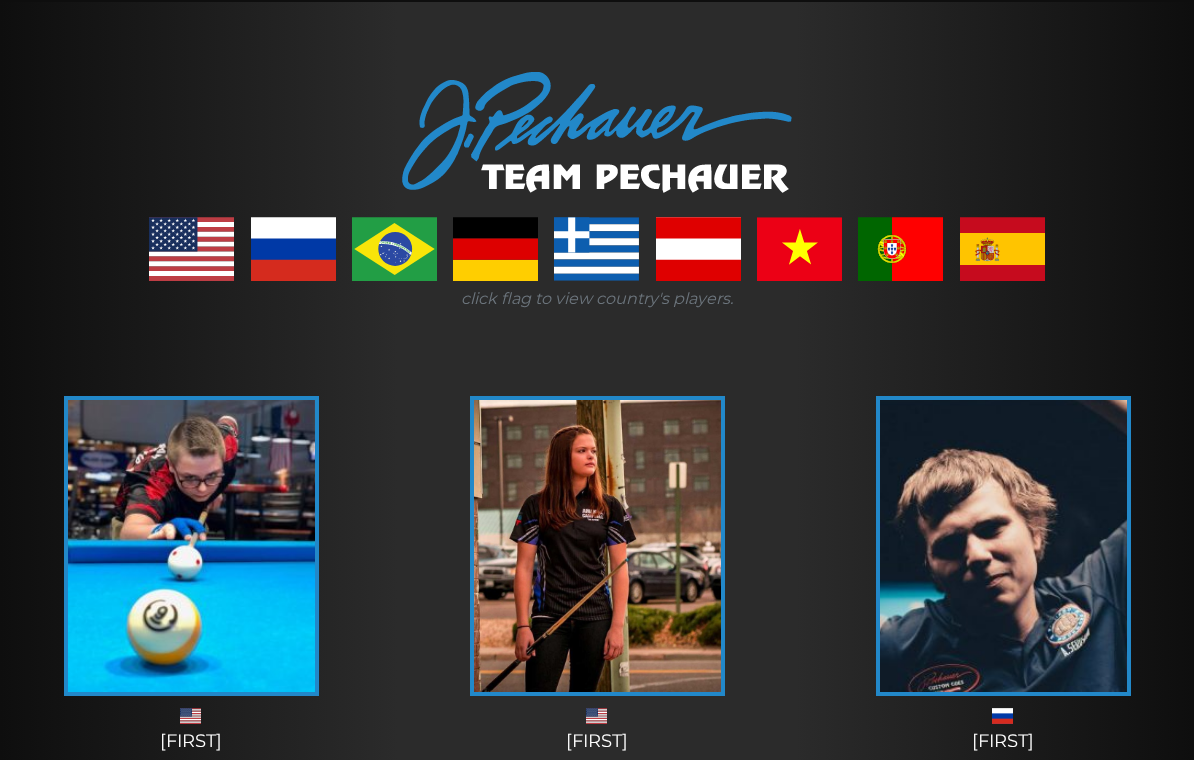 click at bounding box center [495, 249] 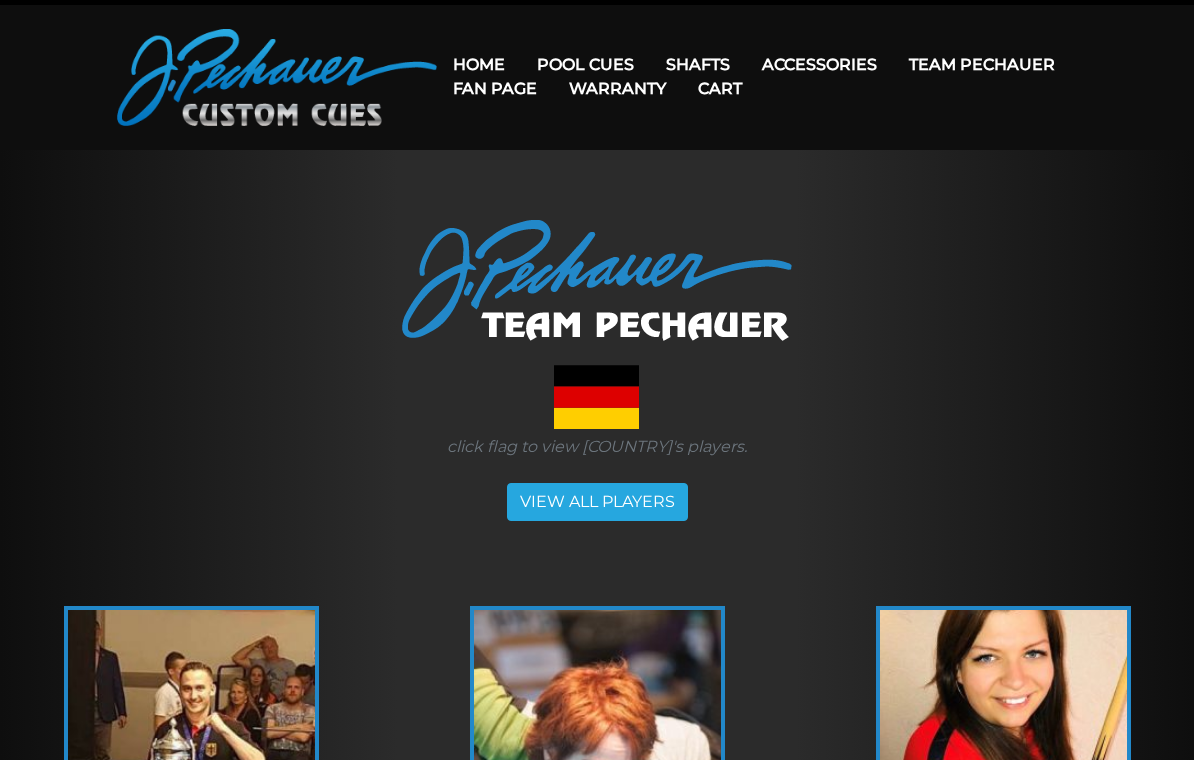 scroll, scrollTop: 43, scrollLeft: 0, axis: vertical 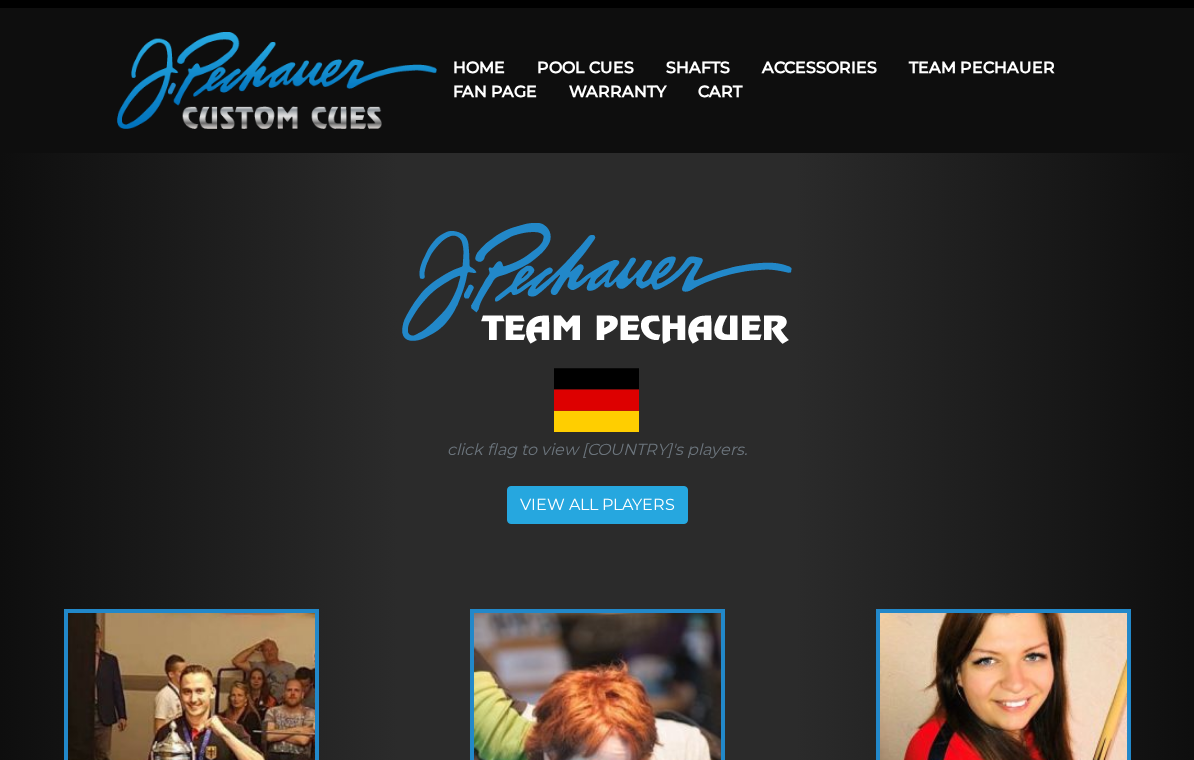 click on "VIEW ALL PLAYERS" at bounding box center [597, 505] 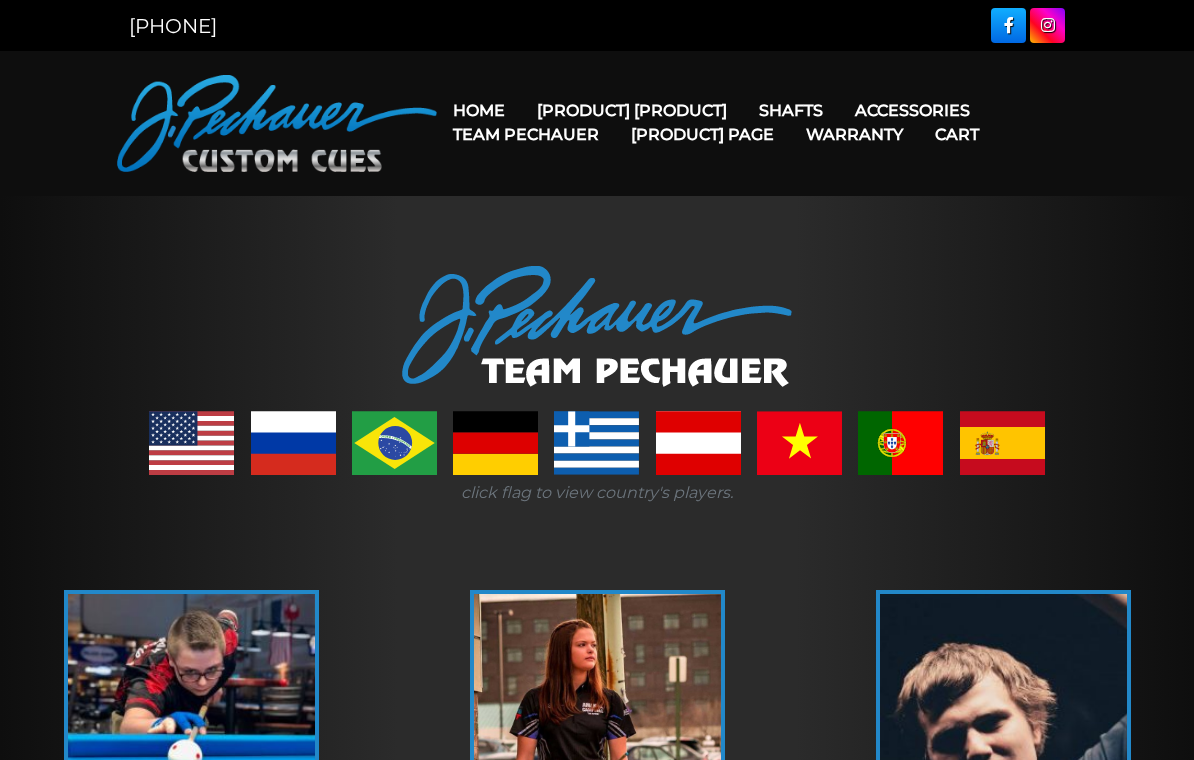 scroll, scrollTop: 0, scrollLeft: 0, axis: both 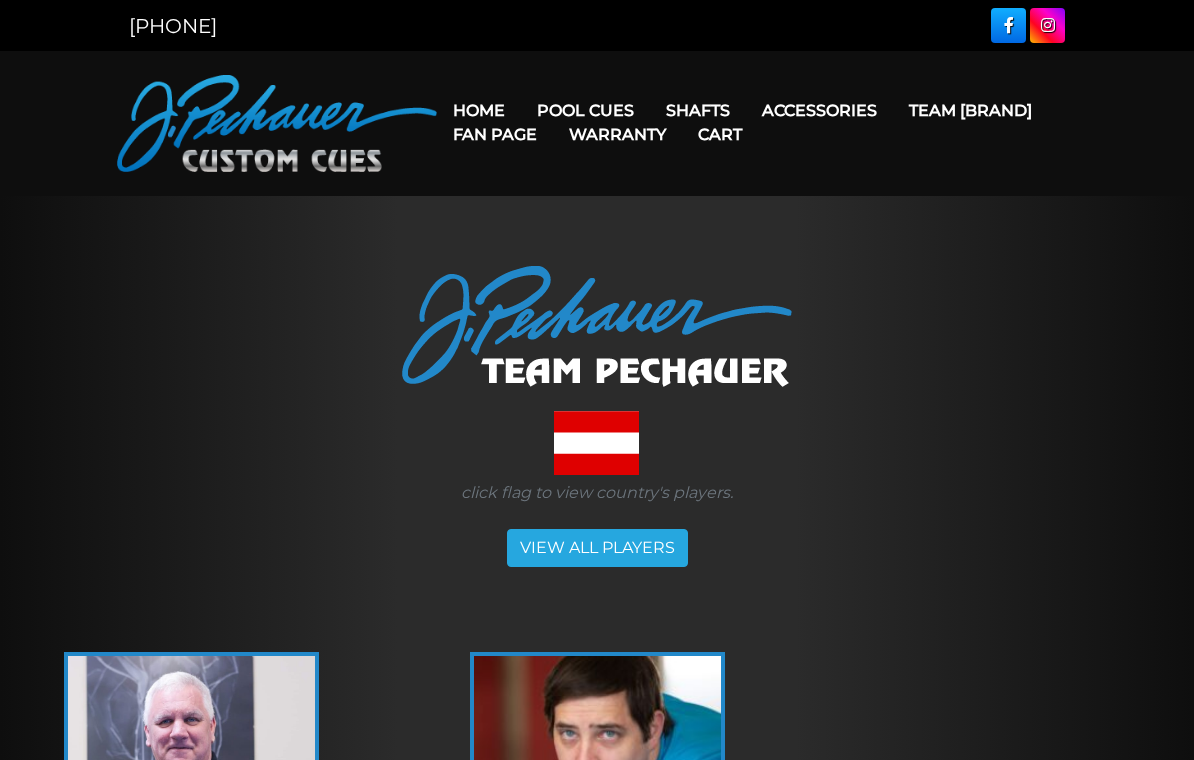 click on "Team [BRAND]" at bounding box center [970, 110] 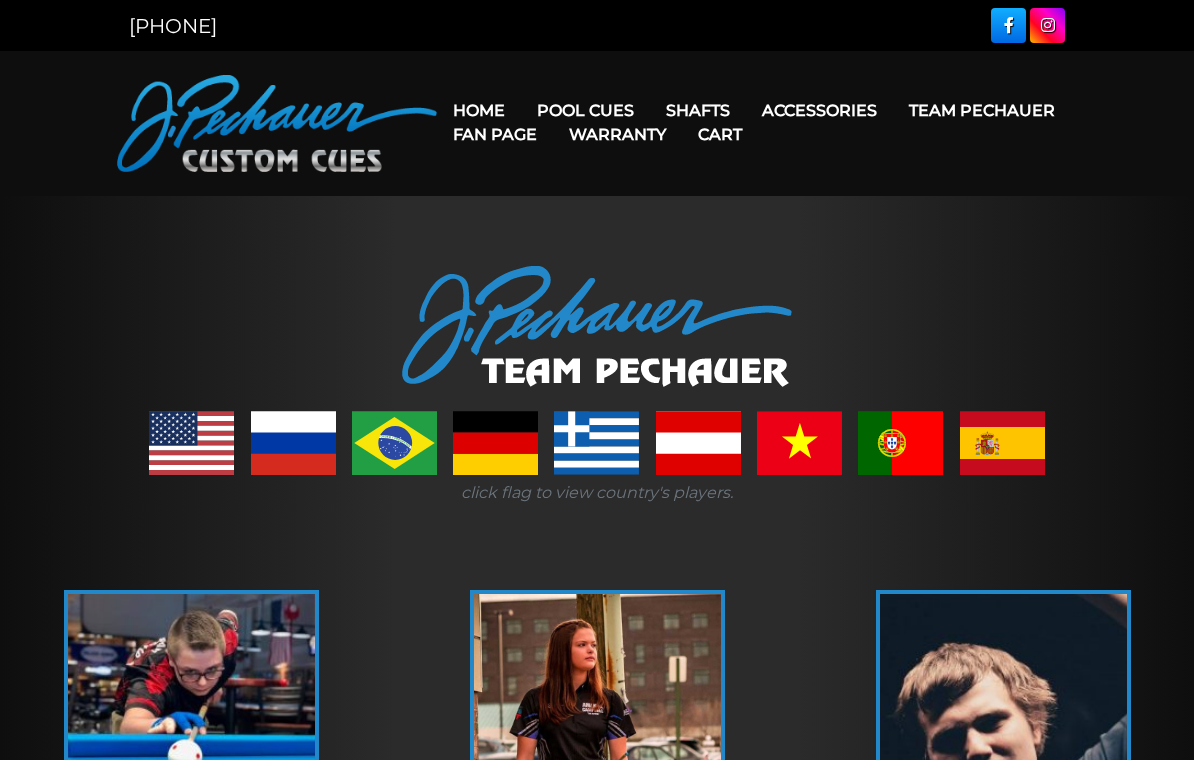 scroll, scrollTop: 0, scrollLeft: 0, axis: both 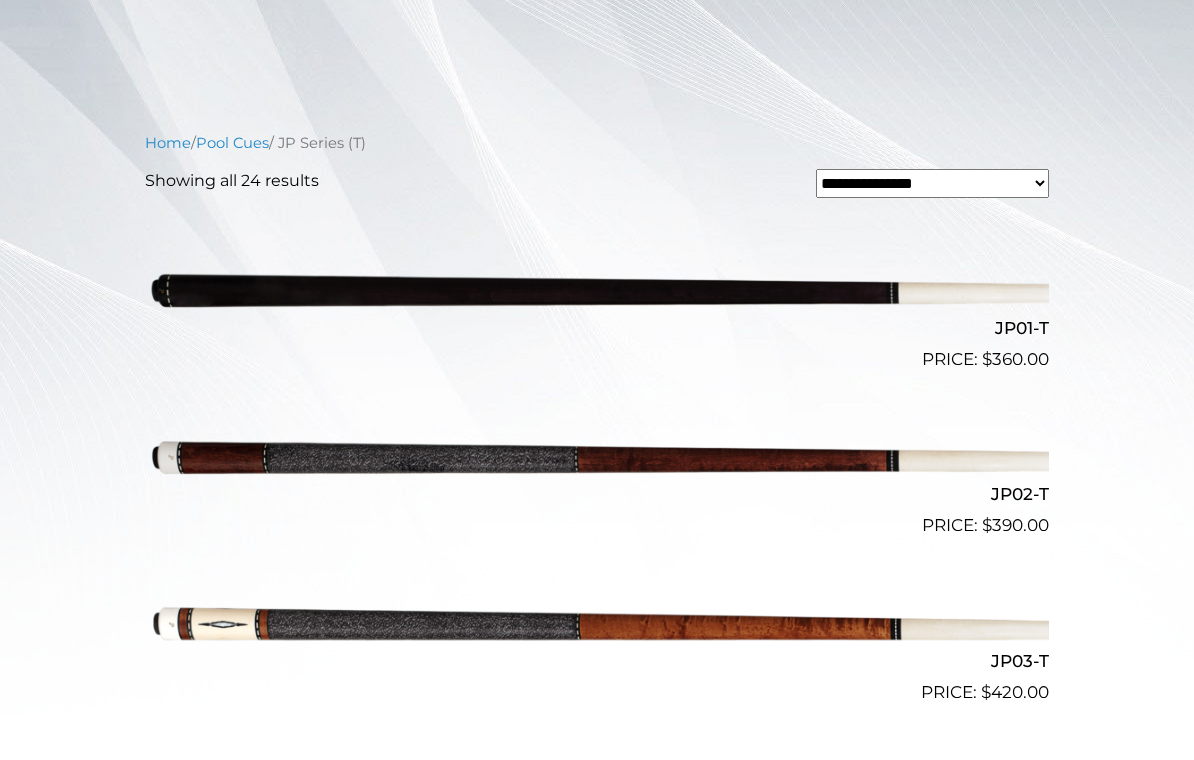 click at bounding box center [597, 289] 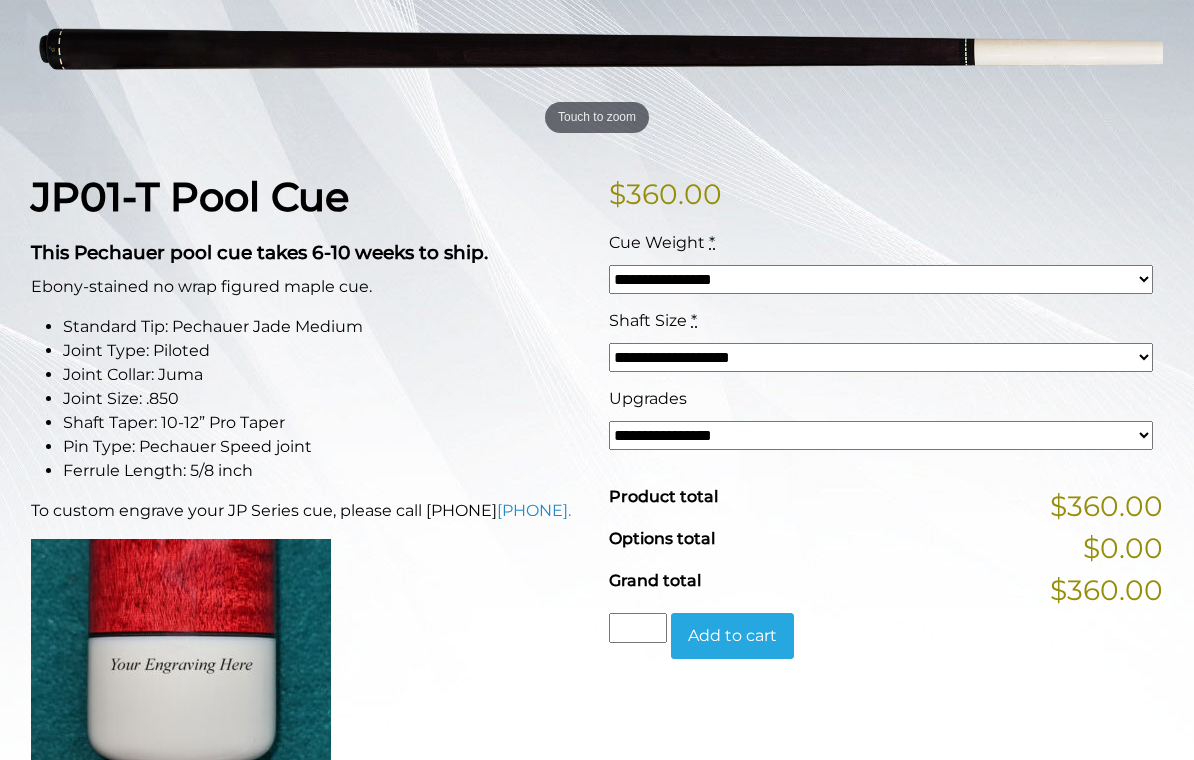 scroll, scrollTop: 343, scrollLeft: 0, axis: vertical 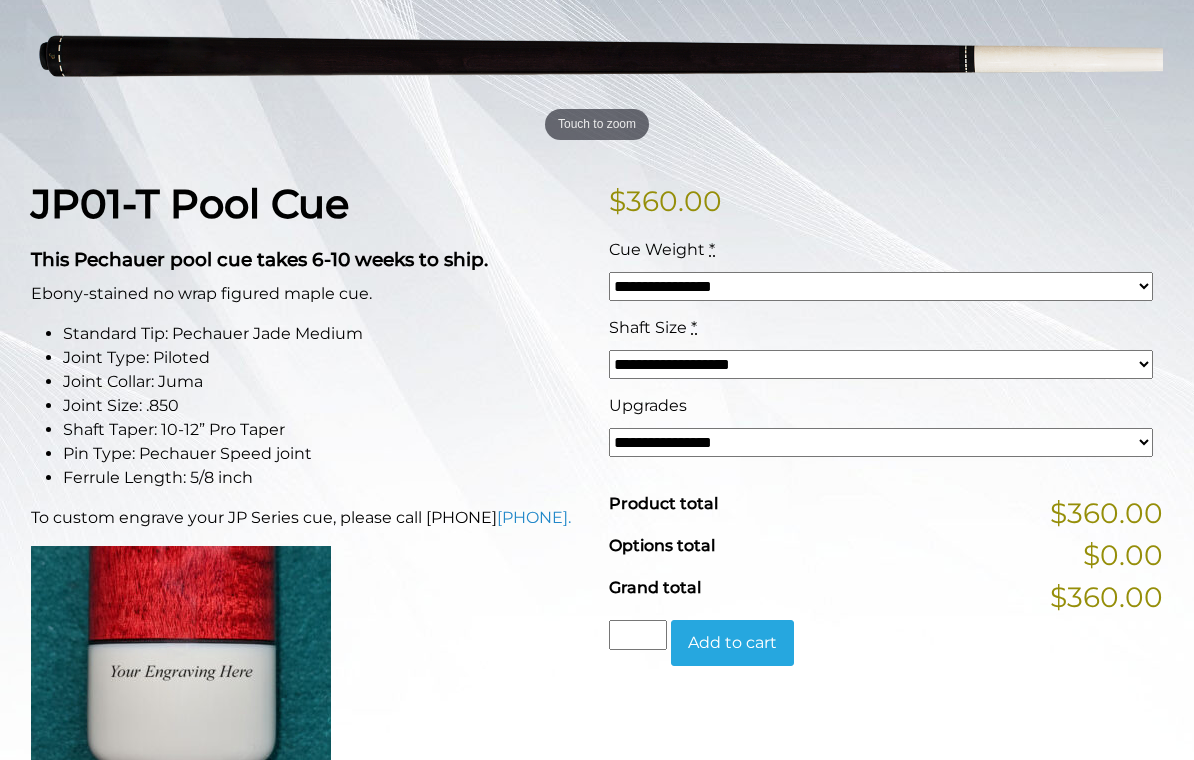 click on "**********" at bounding box center [881, 286] 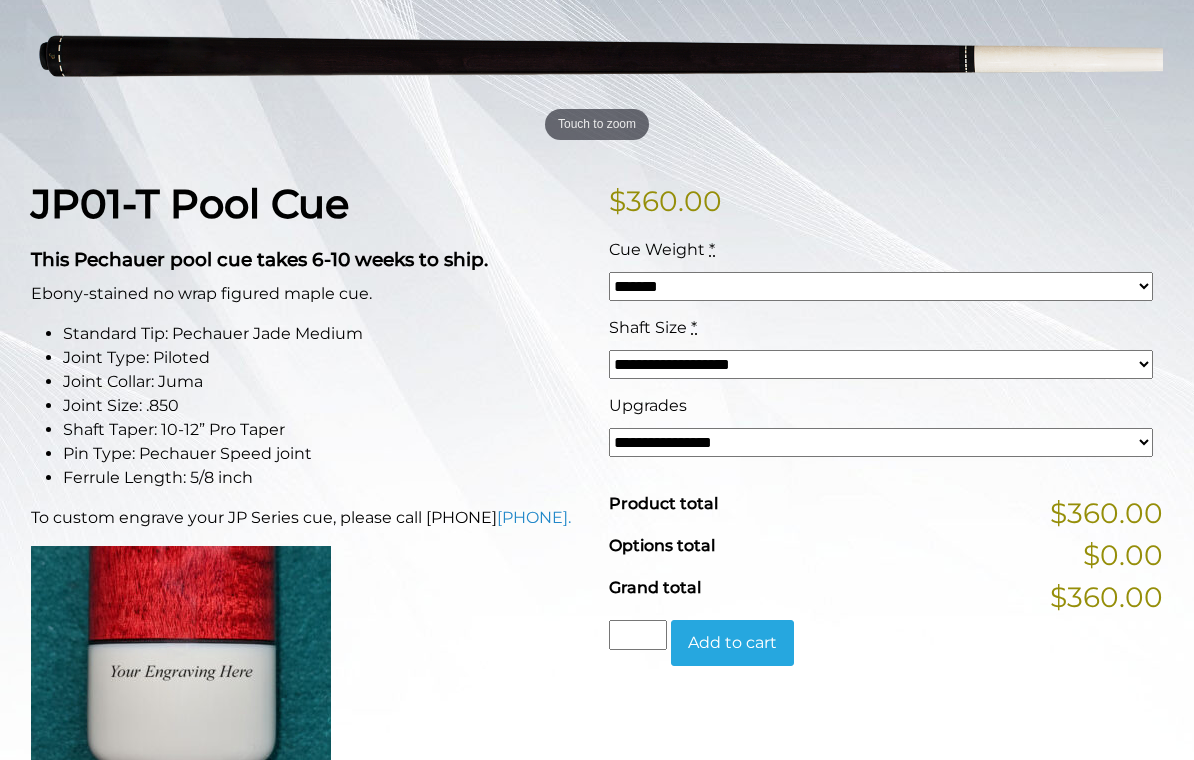 click on "**********" at bounding box center (881, 364) 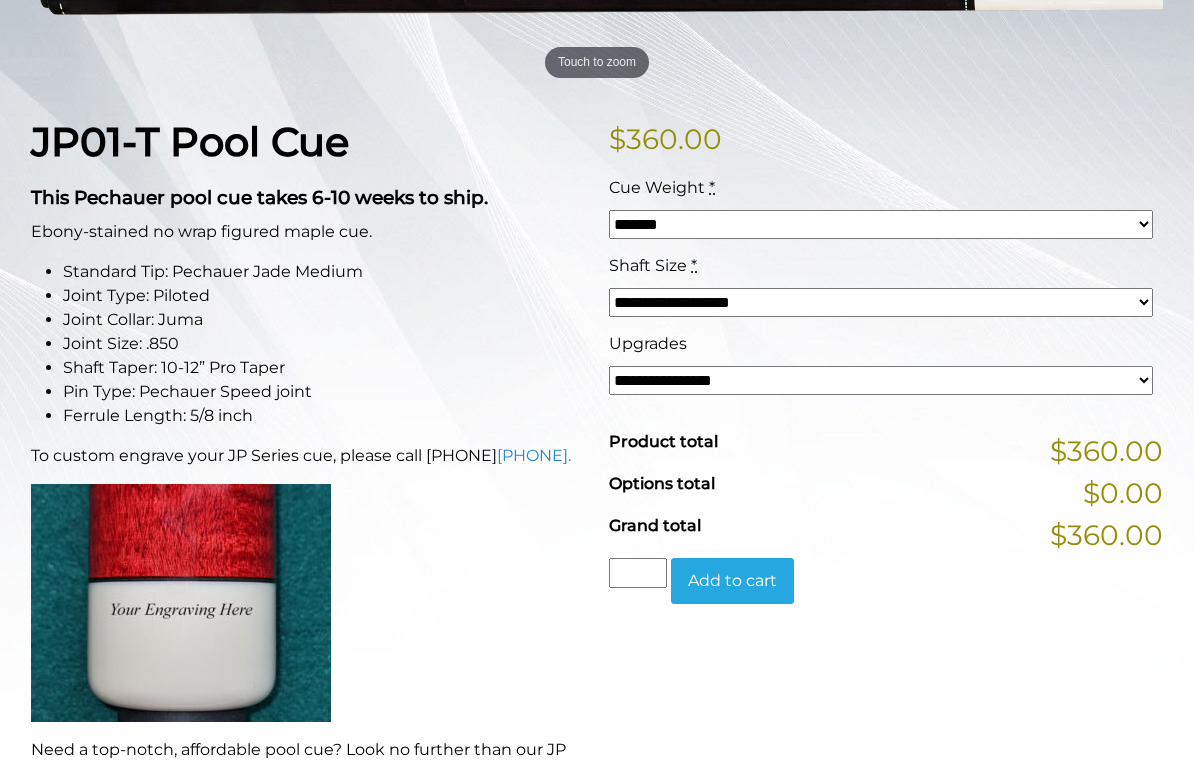 scroll, scrollTop: 404, scrollLeft: 0, axis: vertical 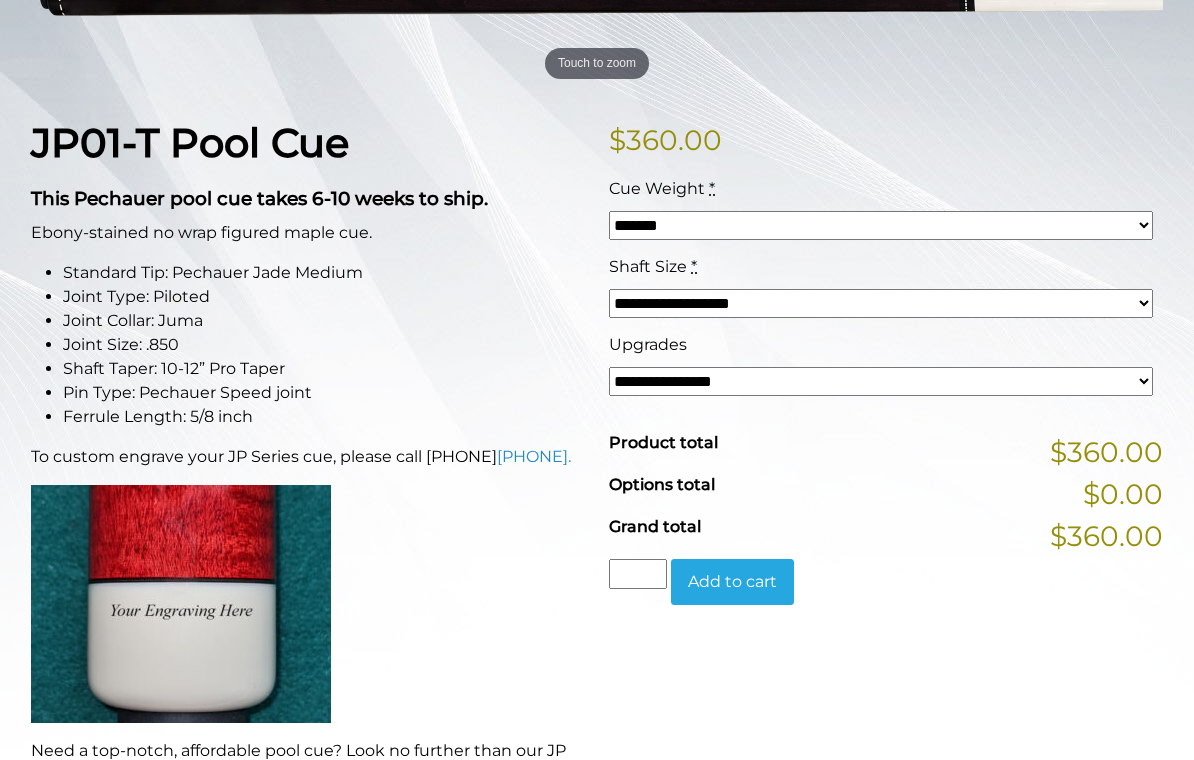 click on "**********" at bounding box center [881, 381] 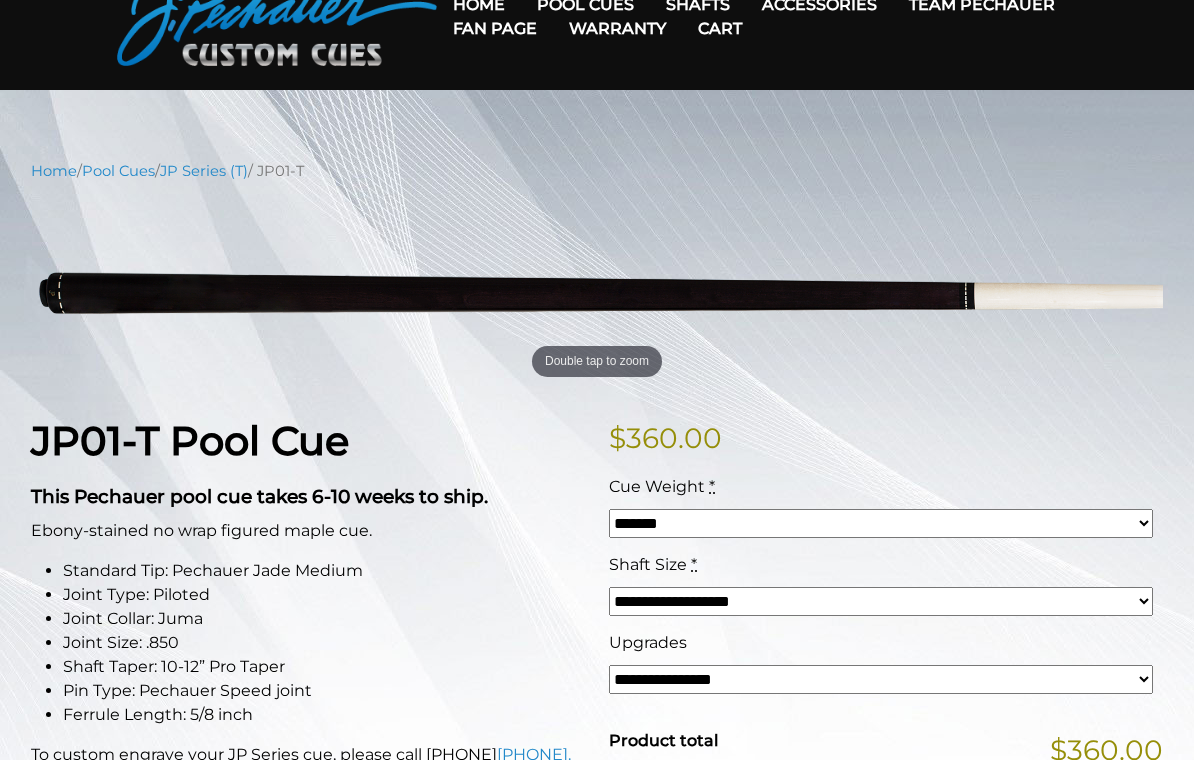 scroll, scrollTop: 0, scrollLeft: 0, axis: both 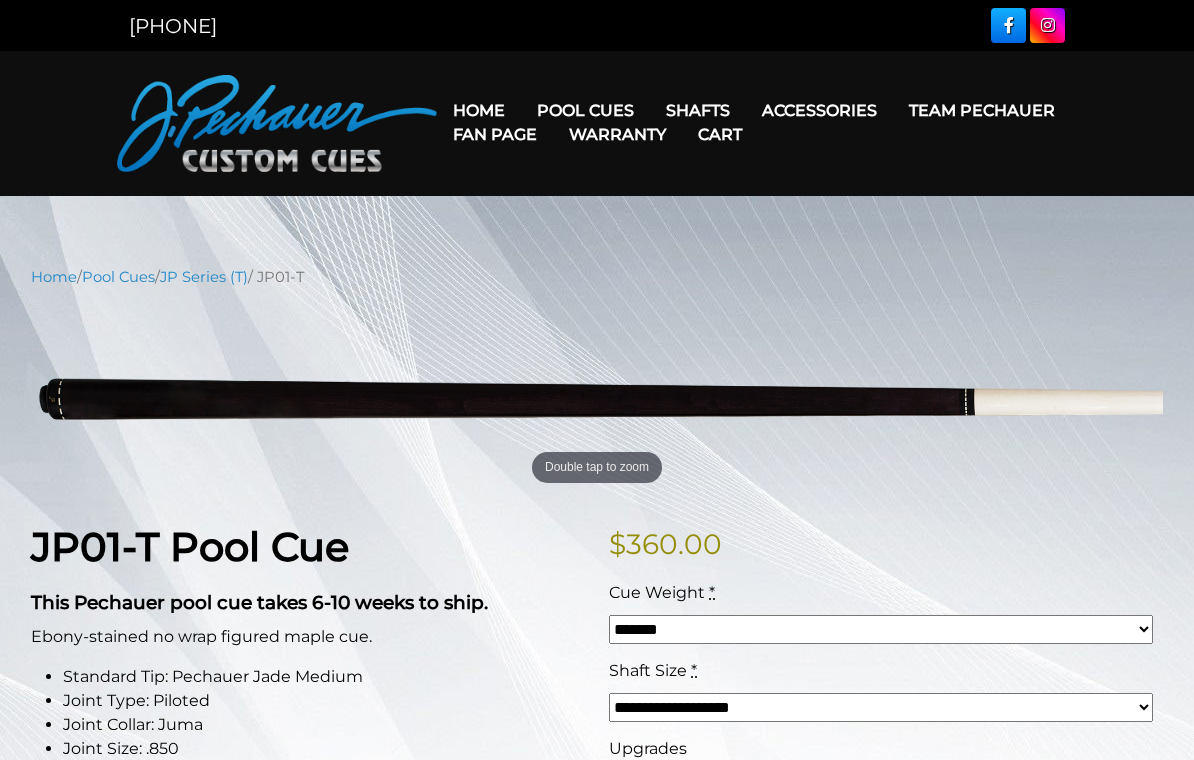 click on "Pool Cues" at bounding box center (118, 277) 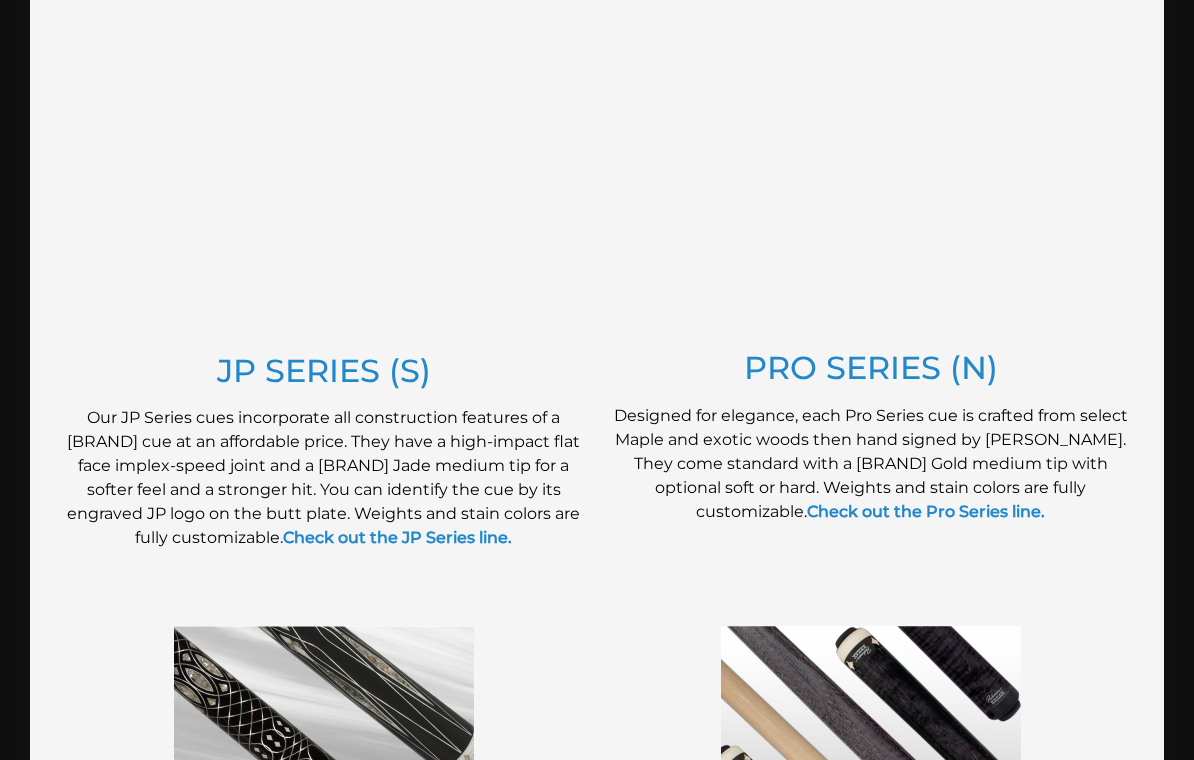 scroll, scrollTop: 1095, scrollLeft: 0, axis: vertical 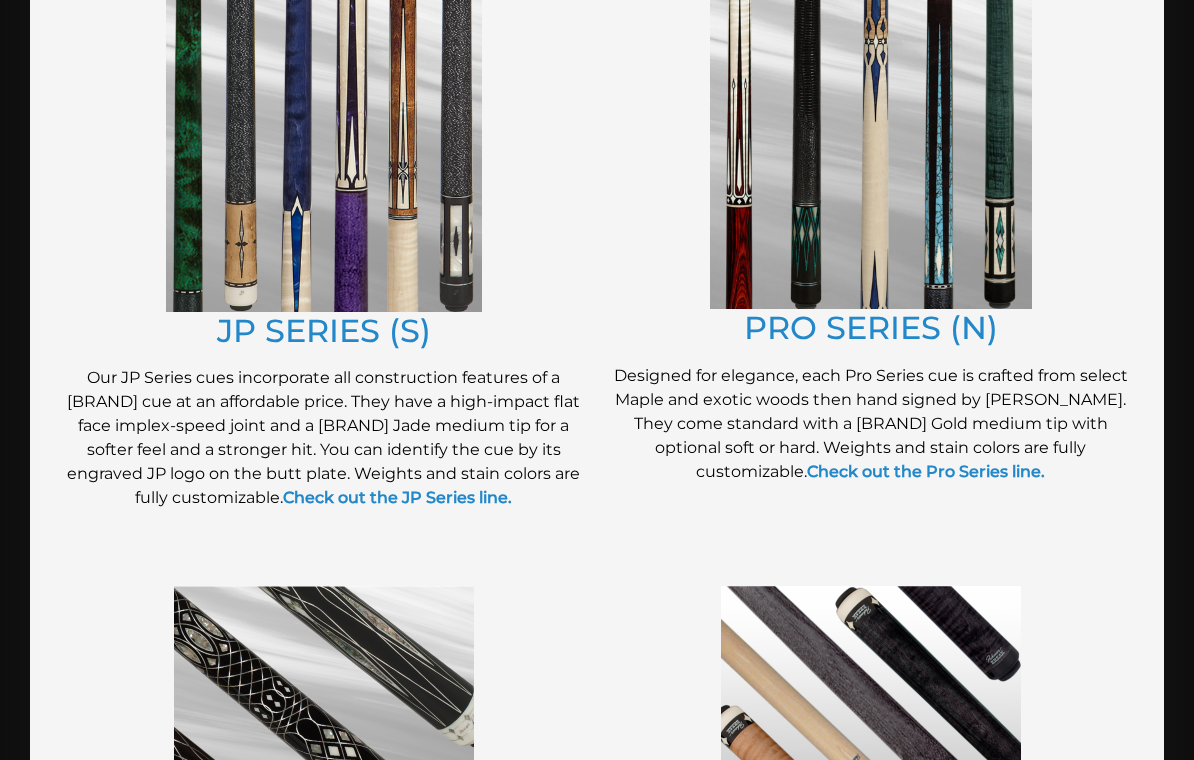 click at bounding box center (871, 153) 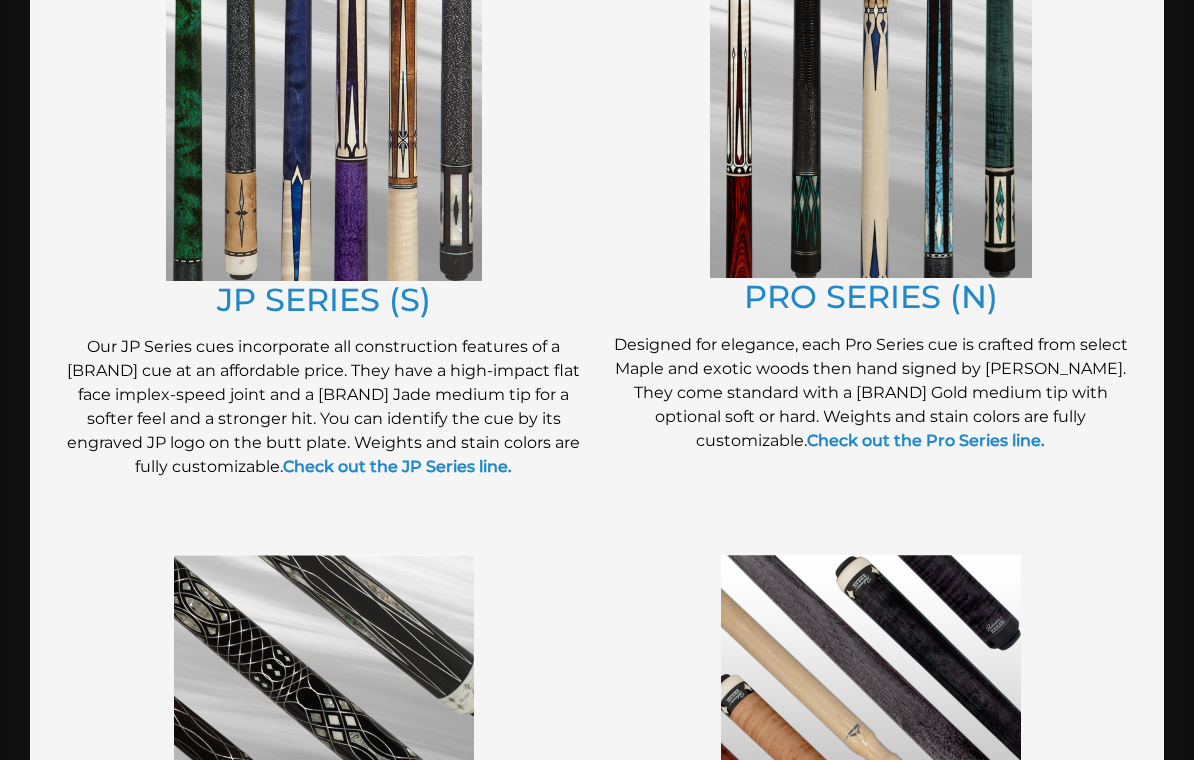 click on "Check out the Pro Series line." at bounding box center (926, 440) 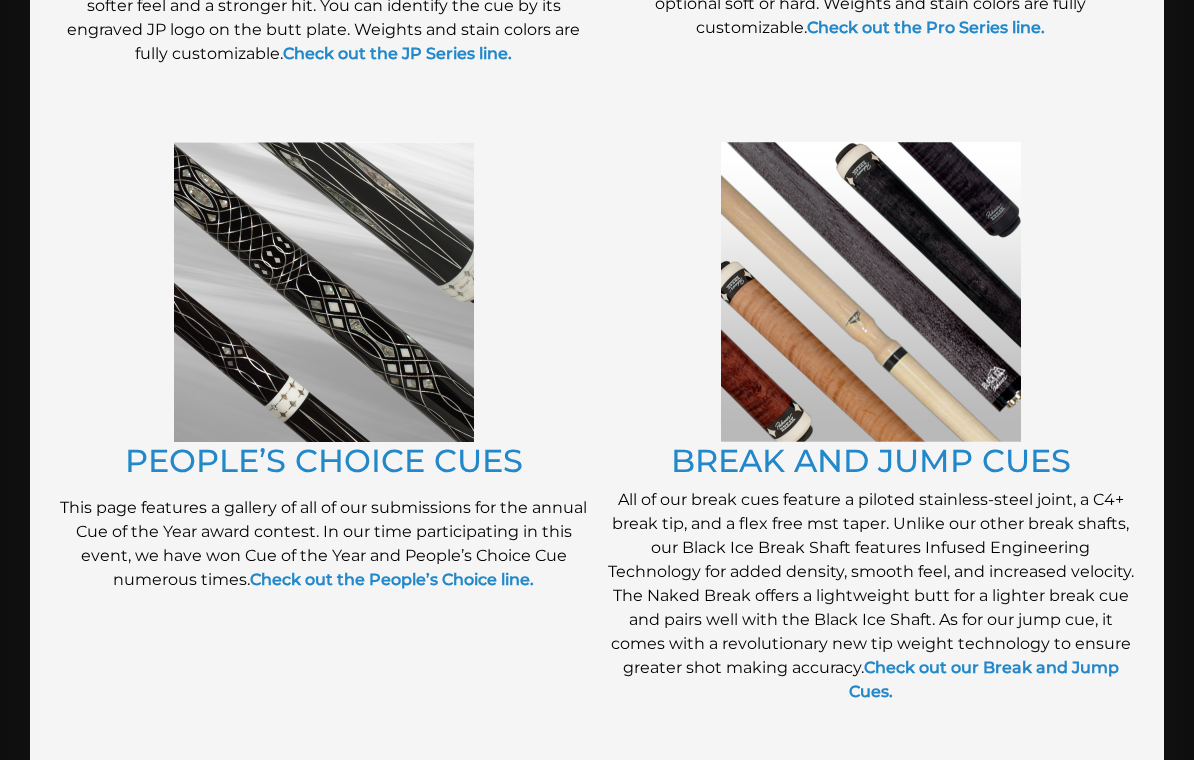 scroll, scrollTop: 1771, scrollLeft: 0, axis: vertical 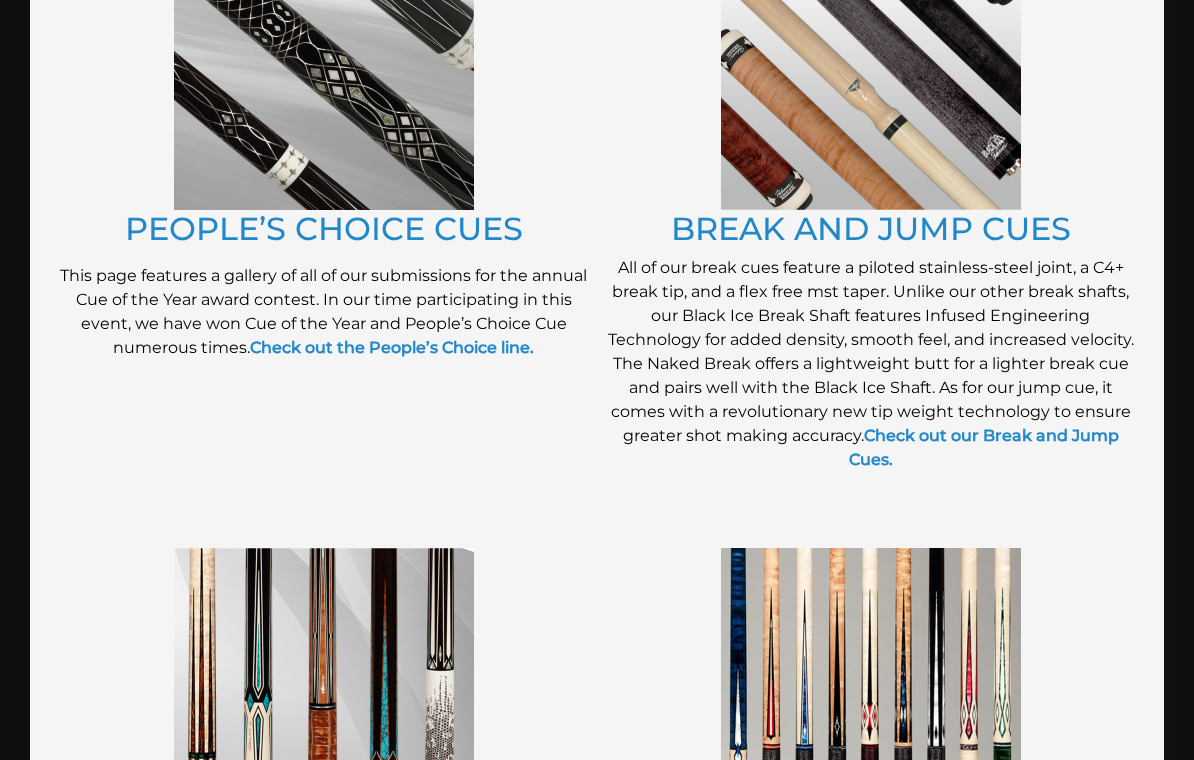 click at bounding box center [324, 60] 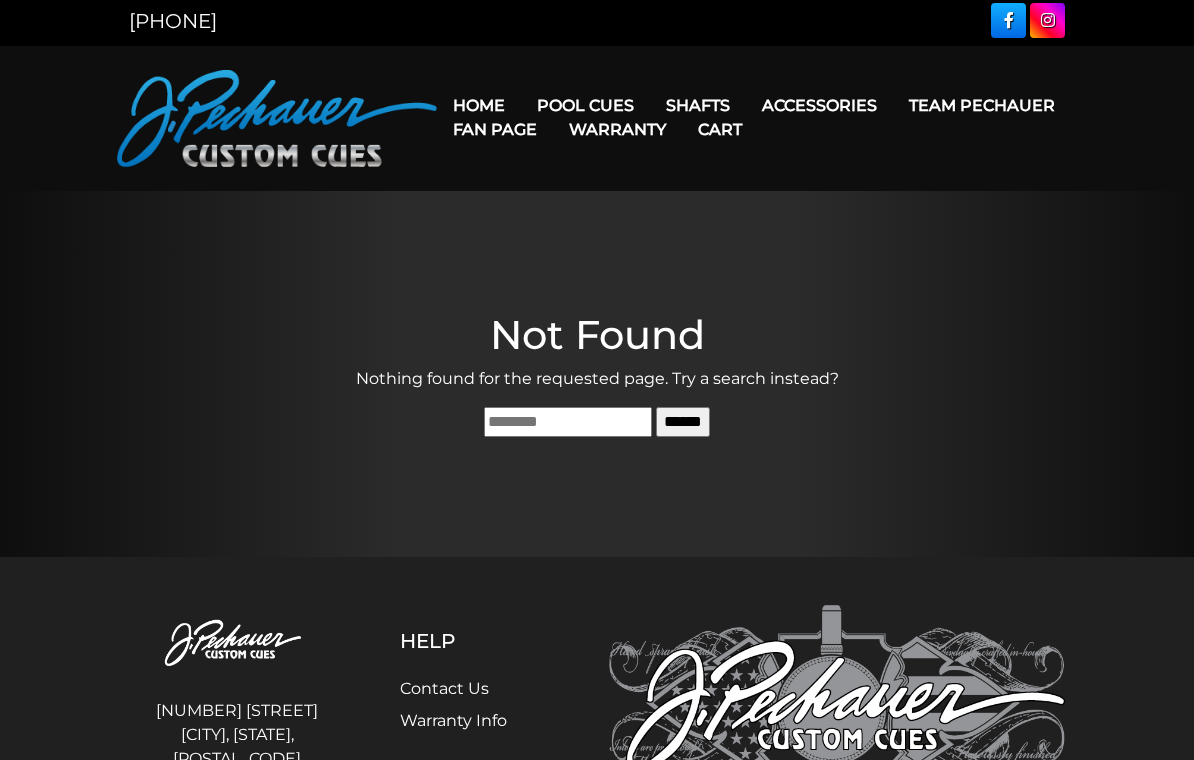 scroll, scrollTop: 0, scrollLeft: 0, axis: both 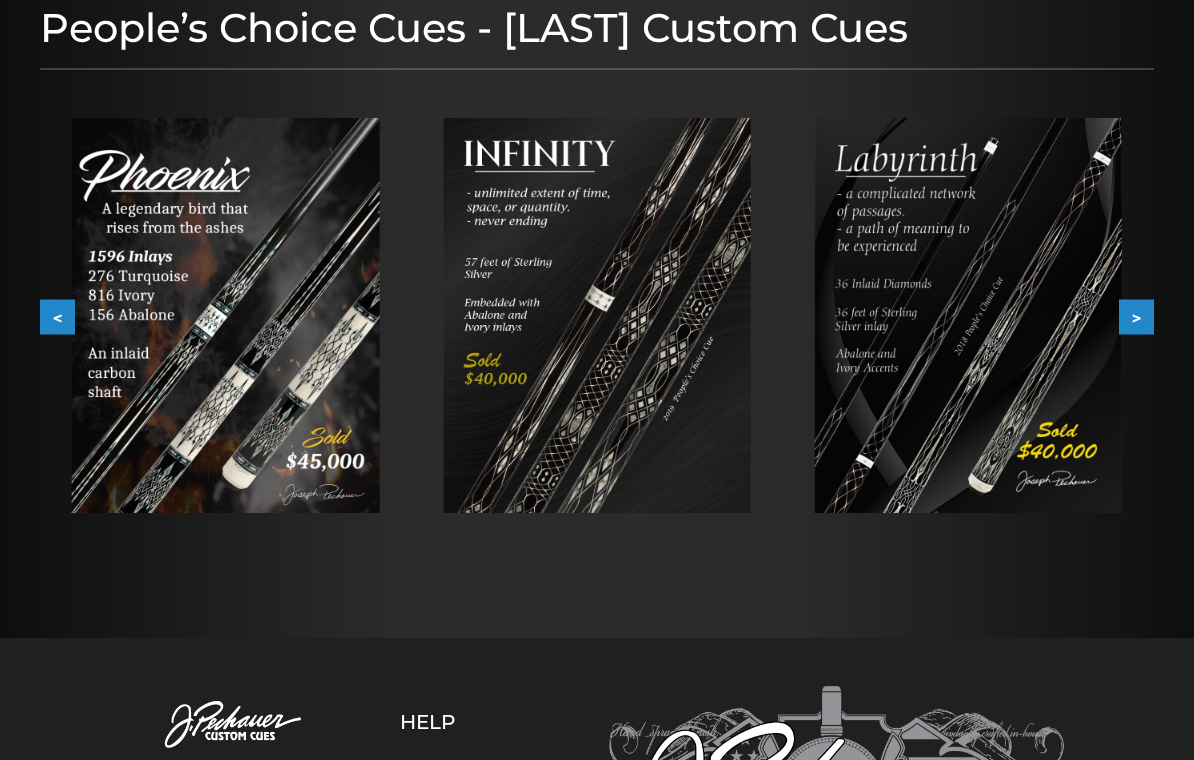 click on ">" at bounding box center [1136, 316] 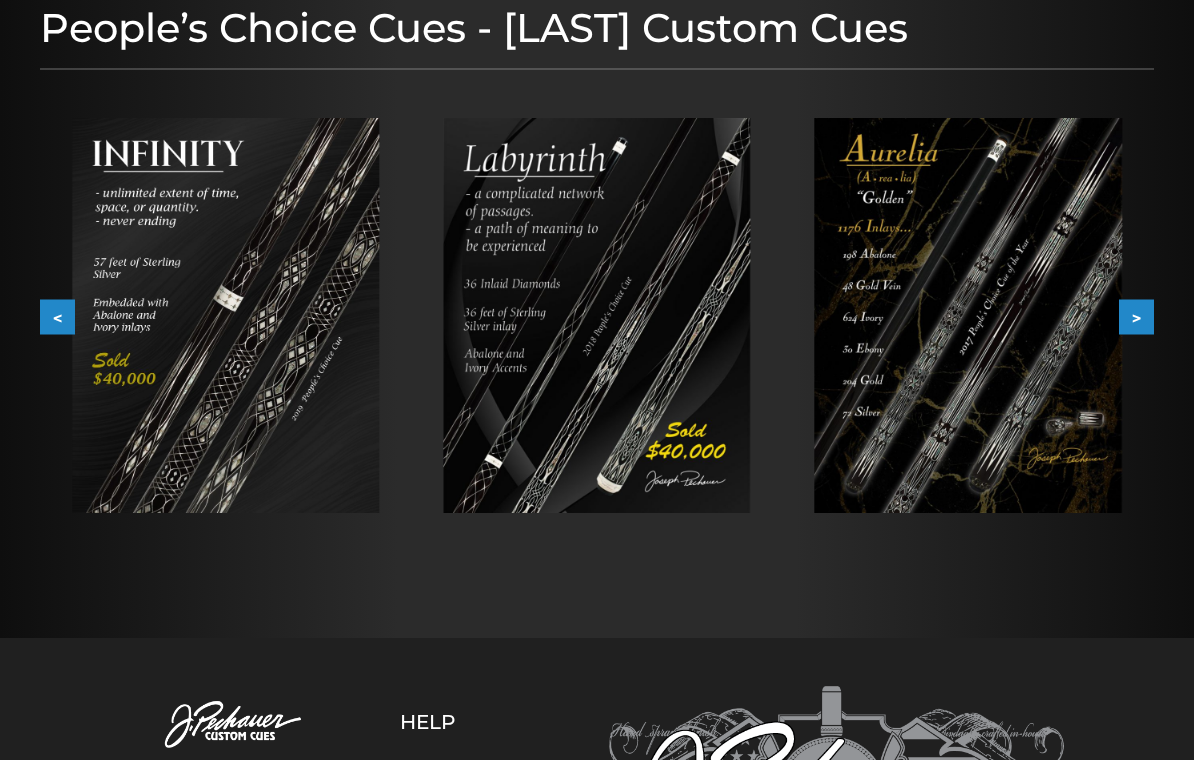 click on ">" at bounding box center [1136, 316] 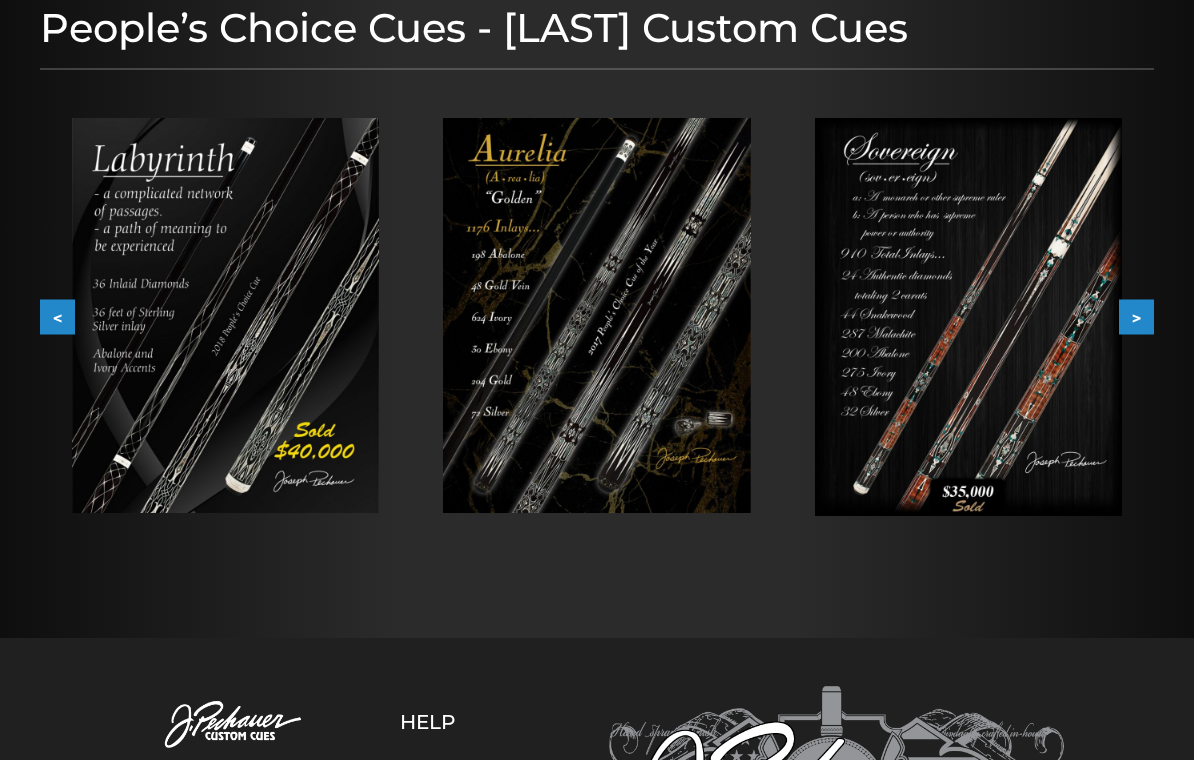 click on ">" at bounding box center (1136, 316) 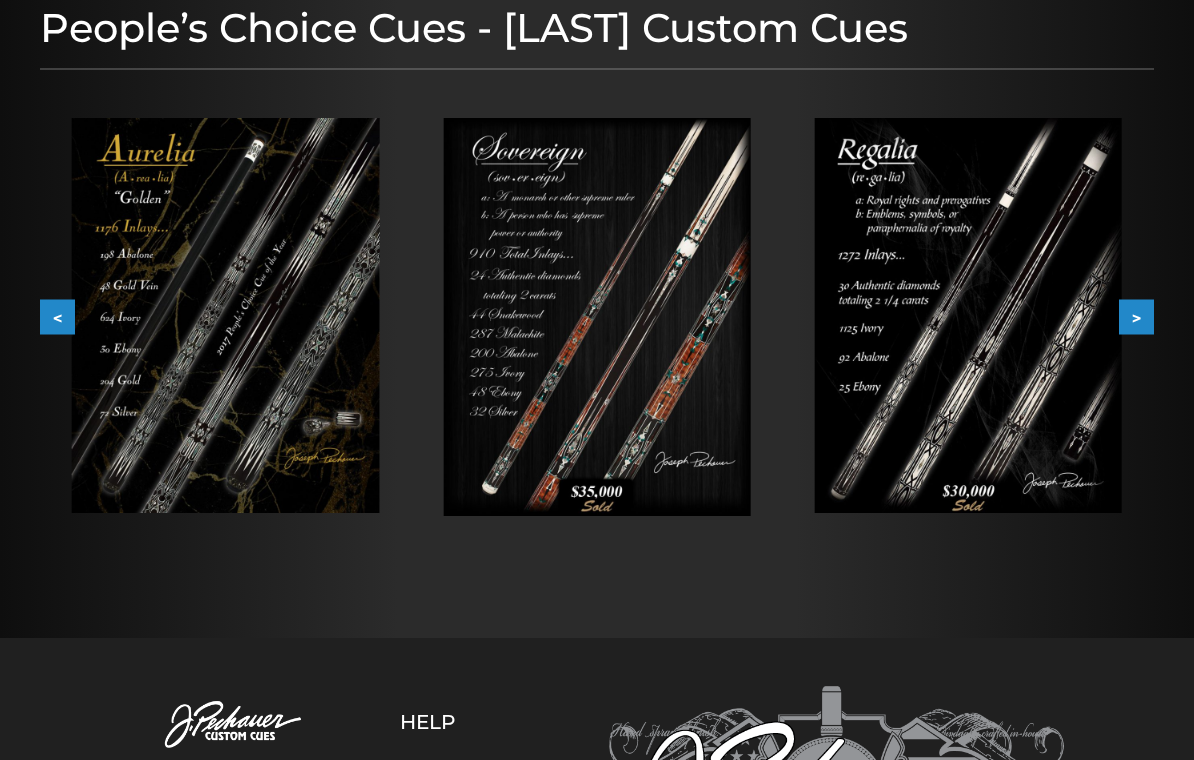 click on ">" at bounding box center [1136, 316] 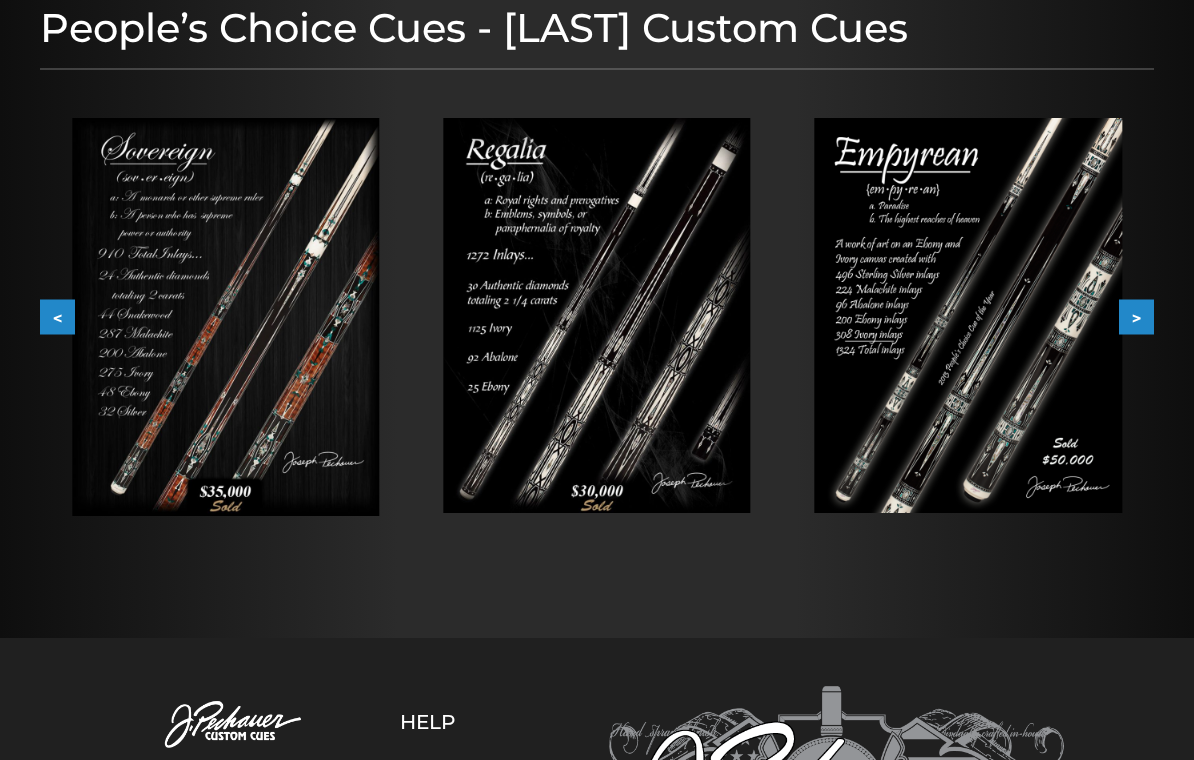 click on ">" at bounding box center [1136, 316] 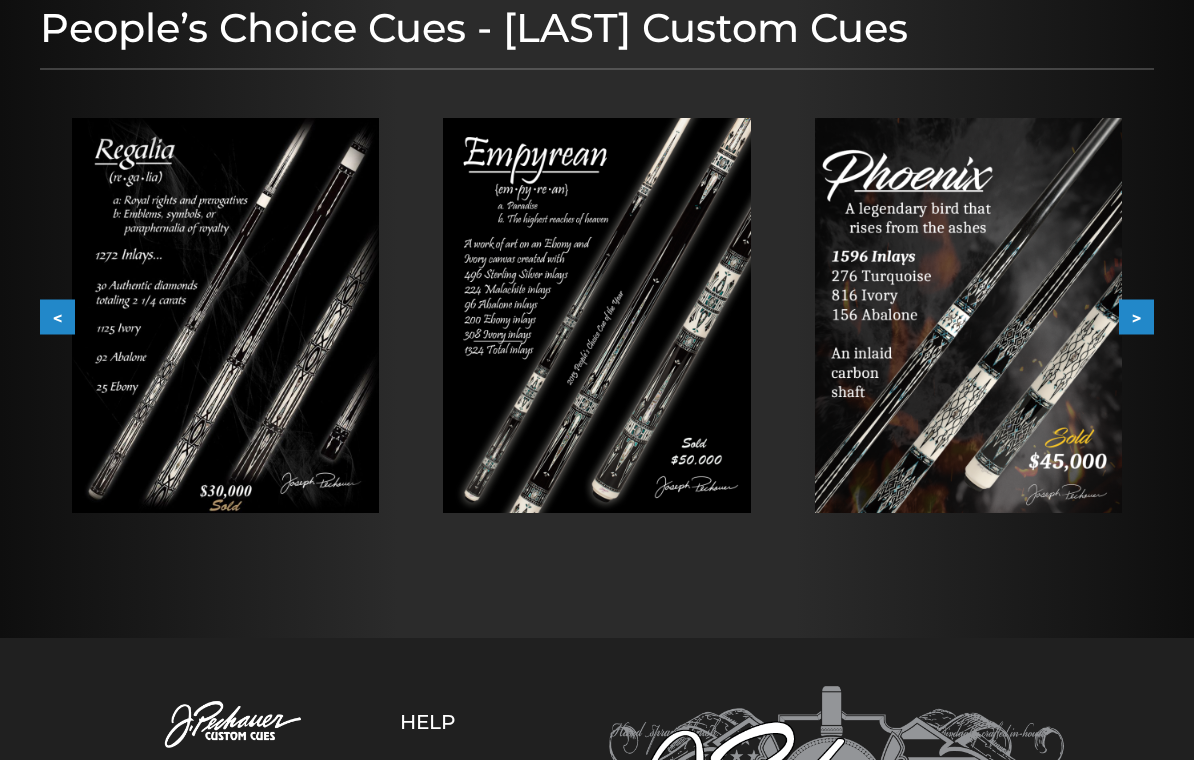 click on ">" at bounding box center [1136, 316] 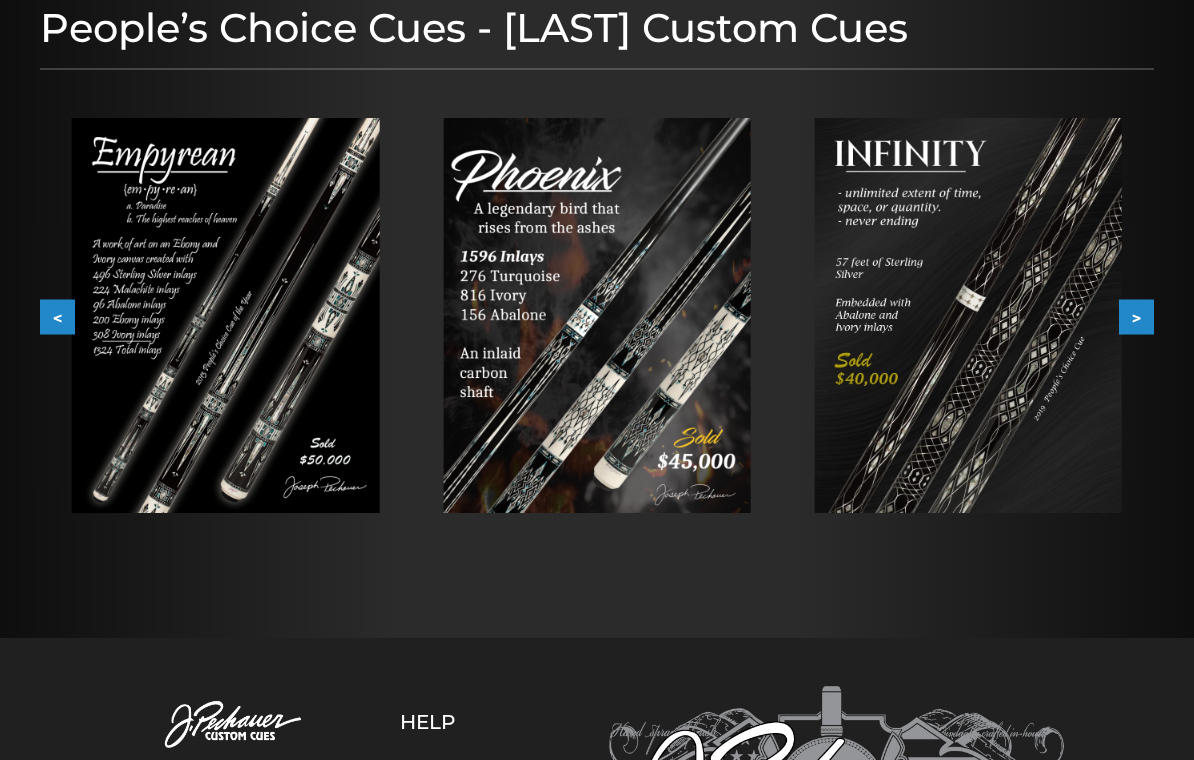 click on ">" at bounding box center [1136, 316] 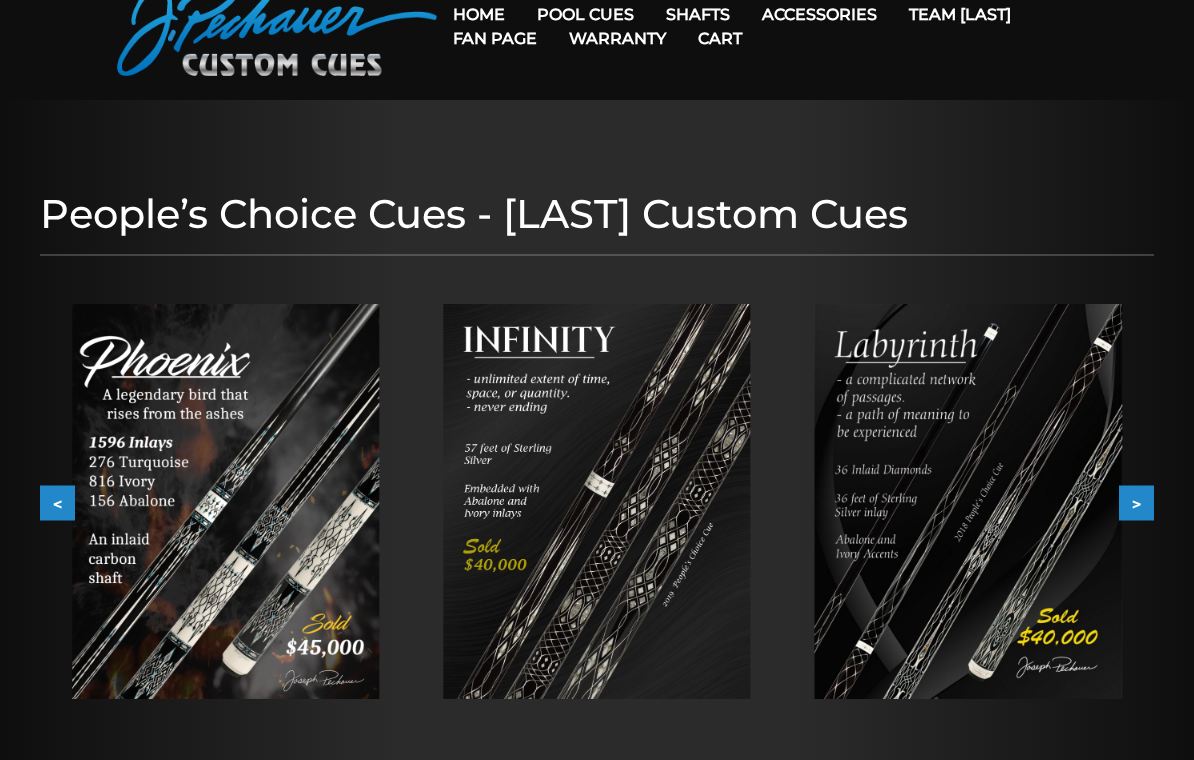 scroll, scrollTop: 0, scrollLeft: 0, axis: both 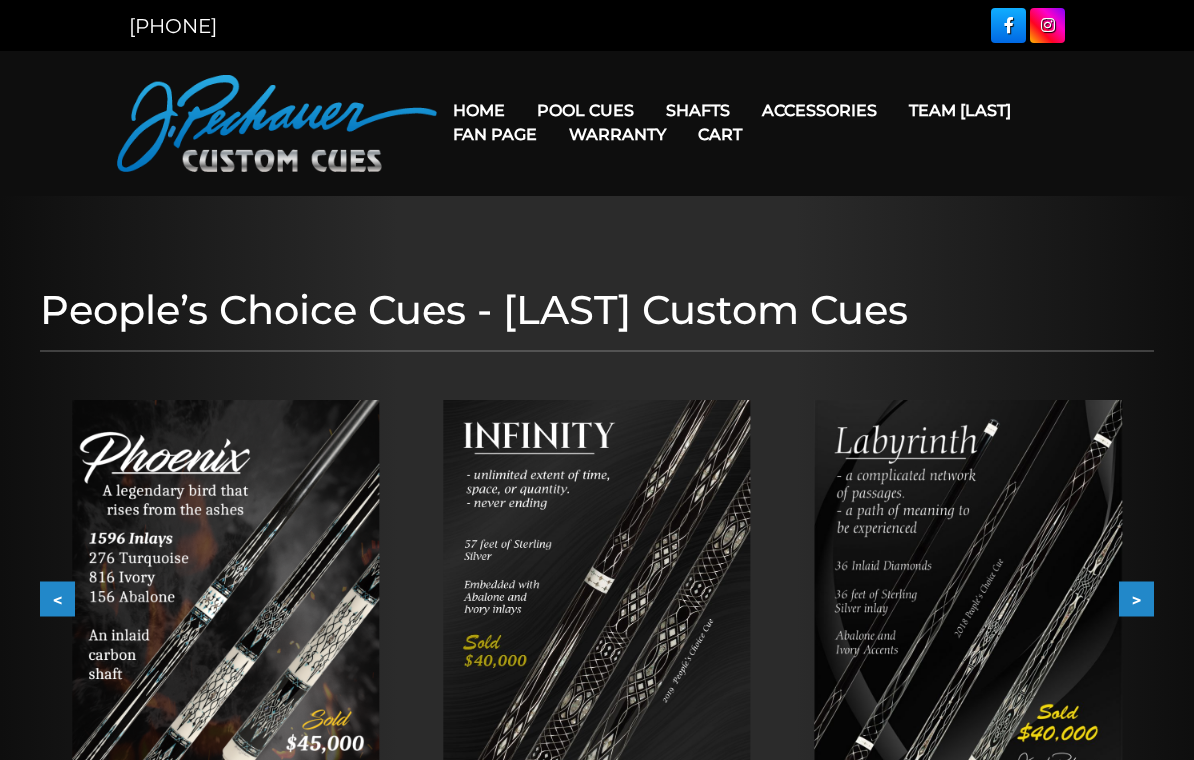click on "Cues for a Cause" at bounding box center [707, 139] 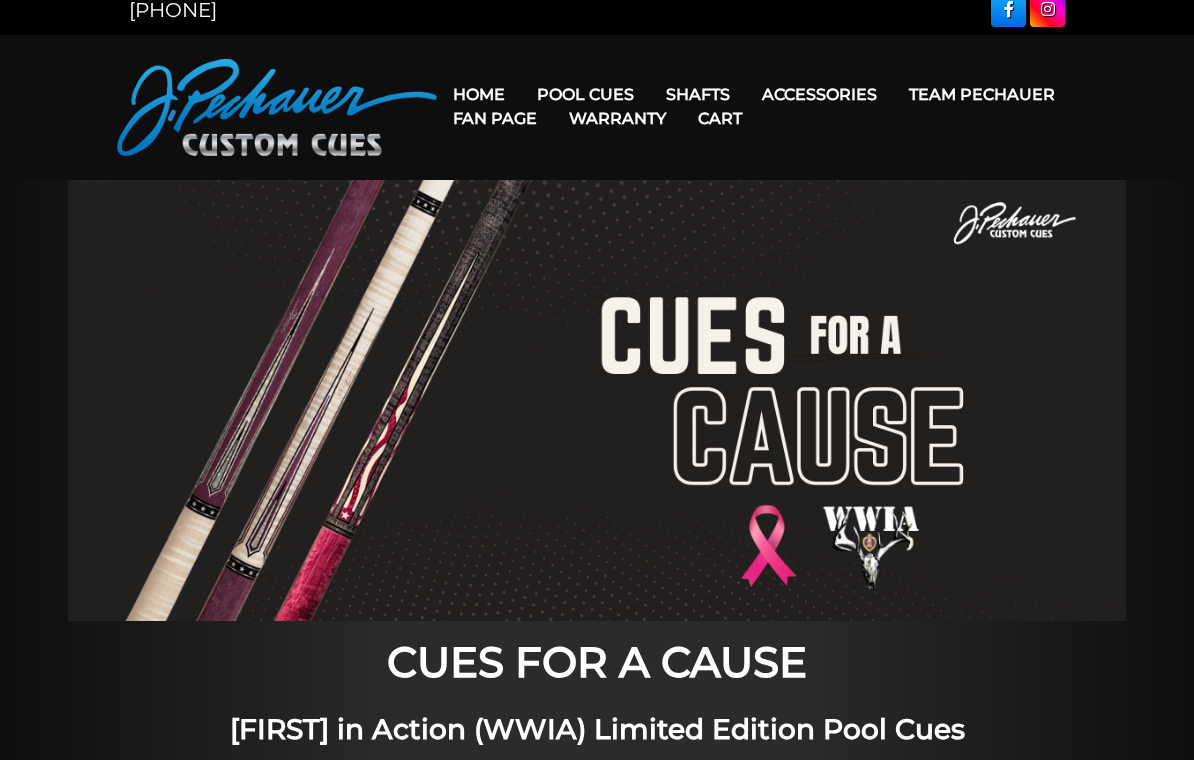 scroll, scrollTop: 0, scrollLeft: 0, axis: both 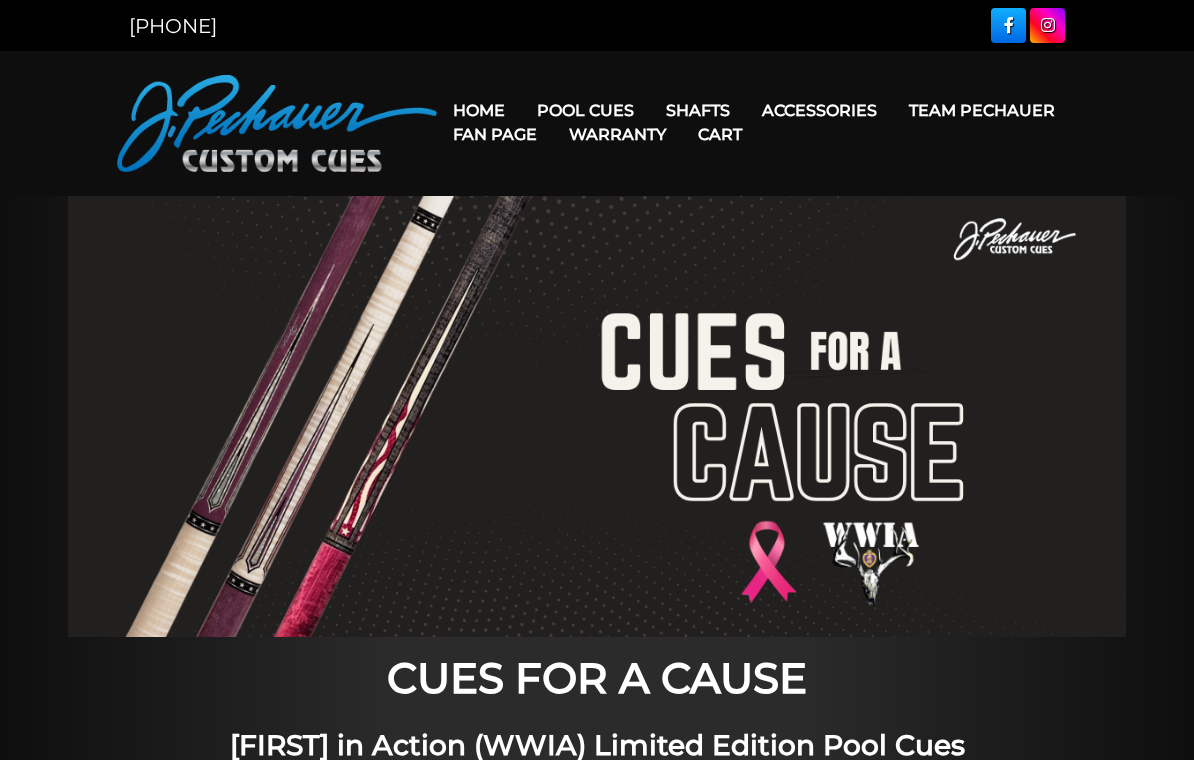 click on "Pro Series (R) – NEW" at bounding box center (654, 196) 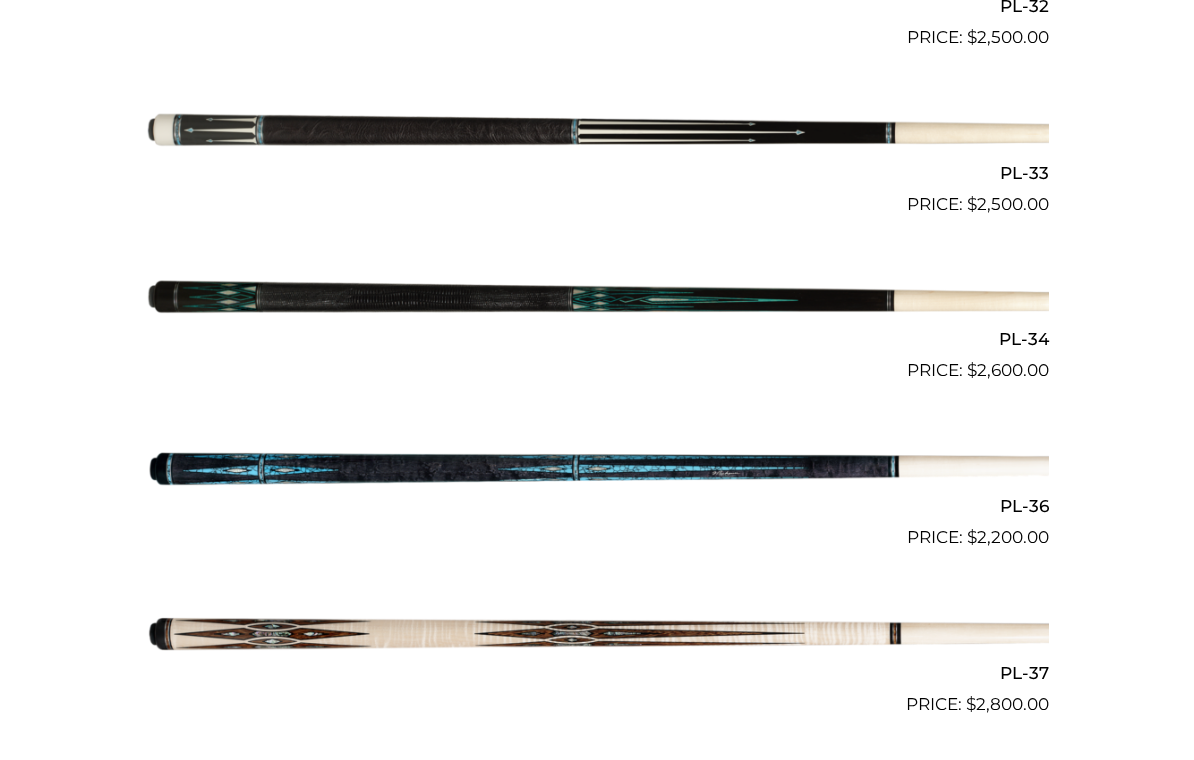 scroll, scrollTop: 4707, scrollLeft: 0, axis: vertical 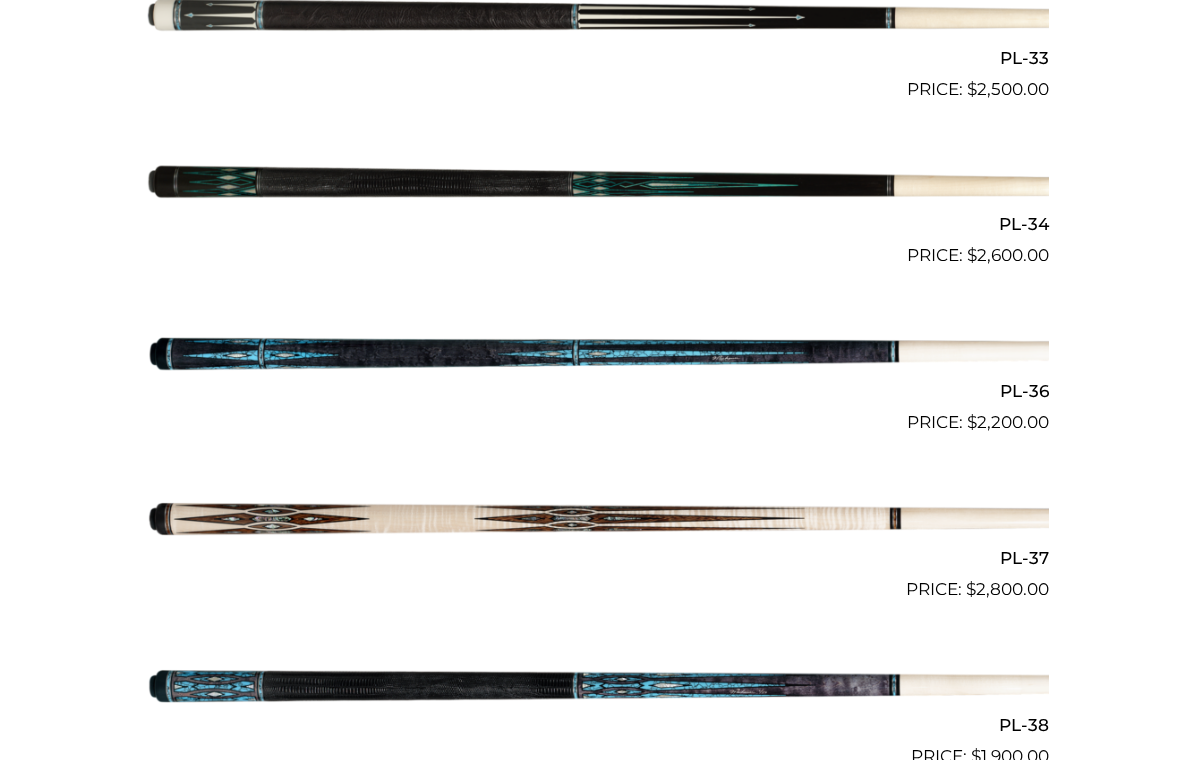 click on "**********" at bounding box center [597, -1706] 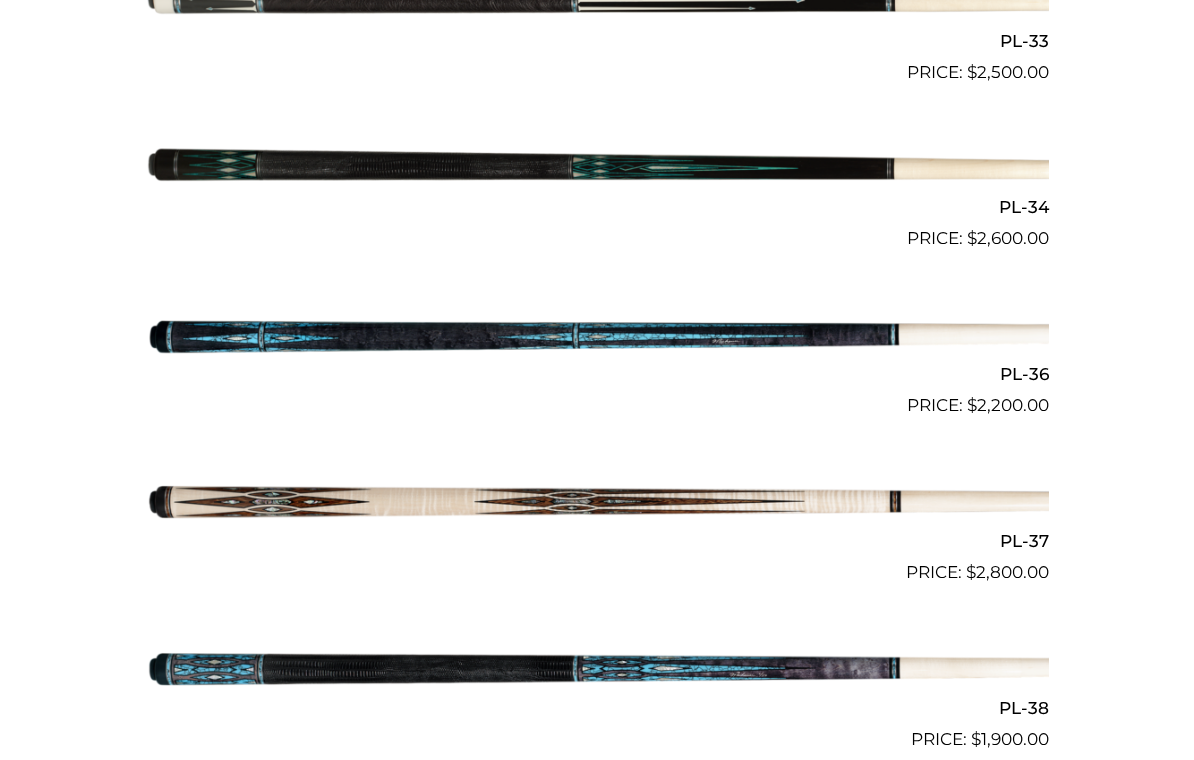 scroll, scrollTop: 4721, scrollLeft: 0, axis: vertical 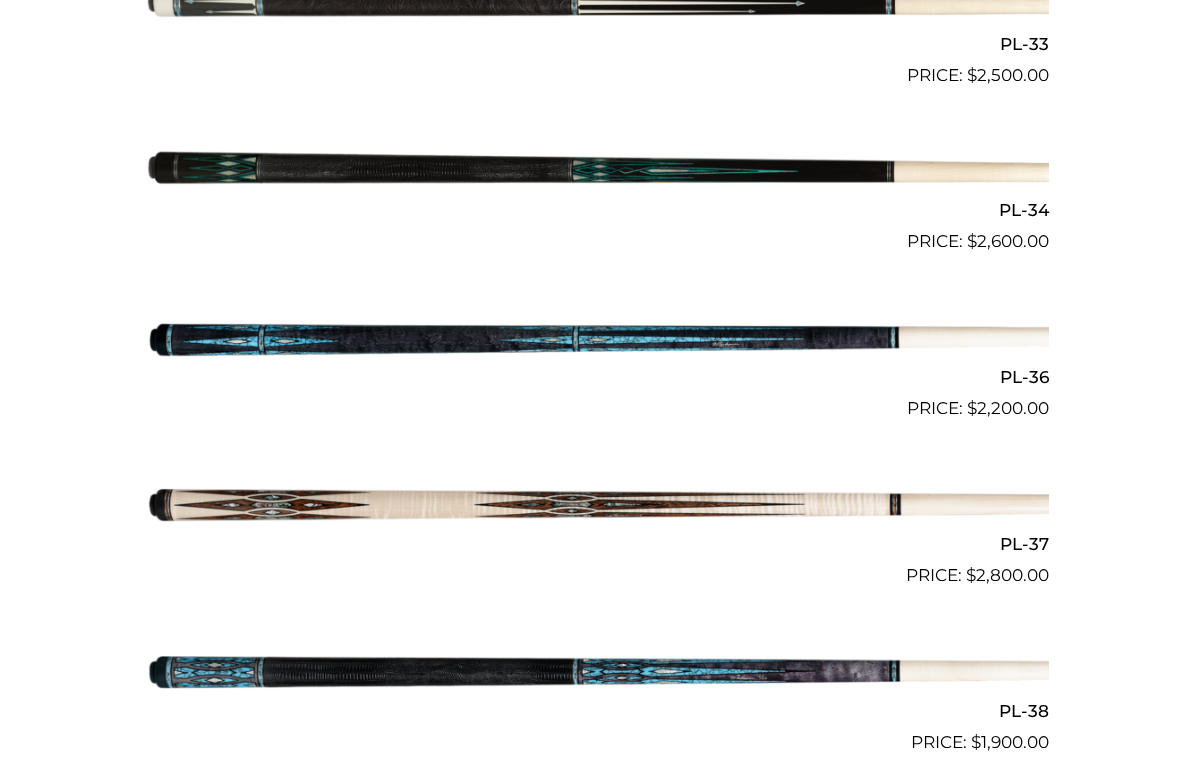 click at bounding box center [597, 338] 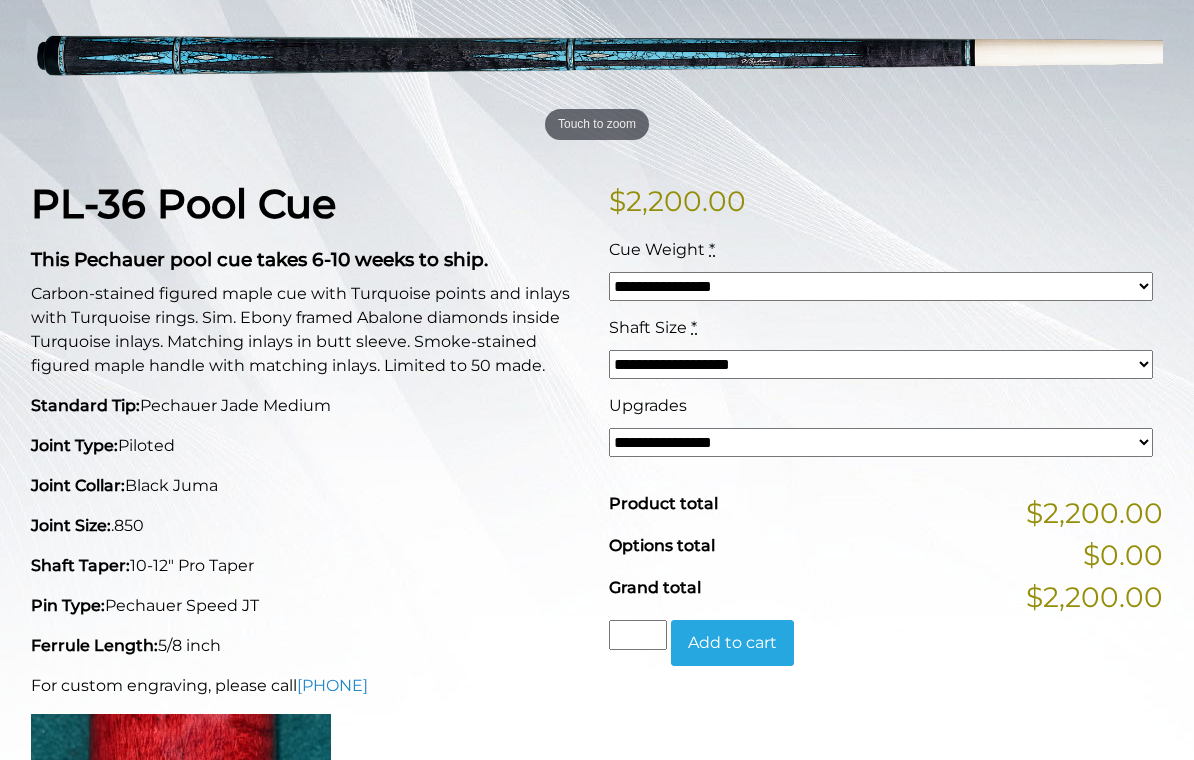 scroll, scrollTop: 342, scrollLeft: 0, axis: vertical 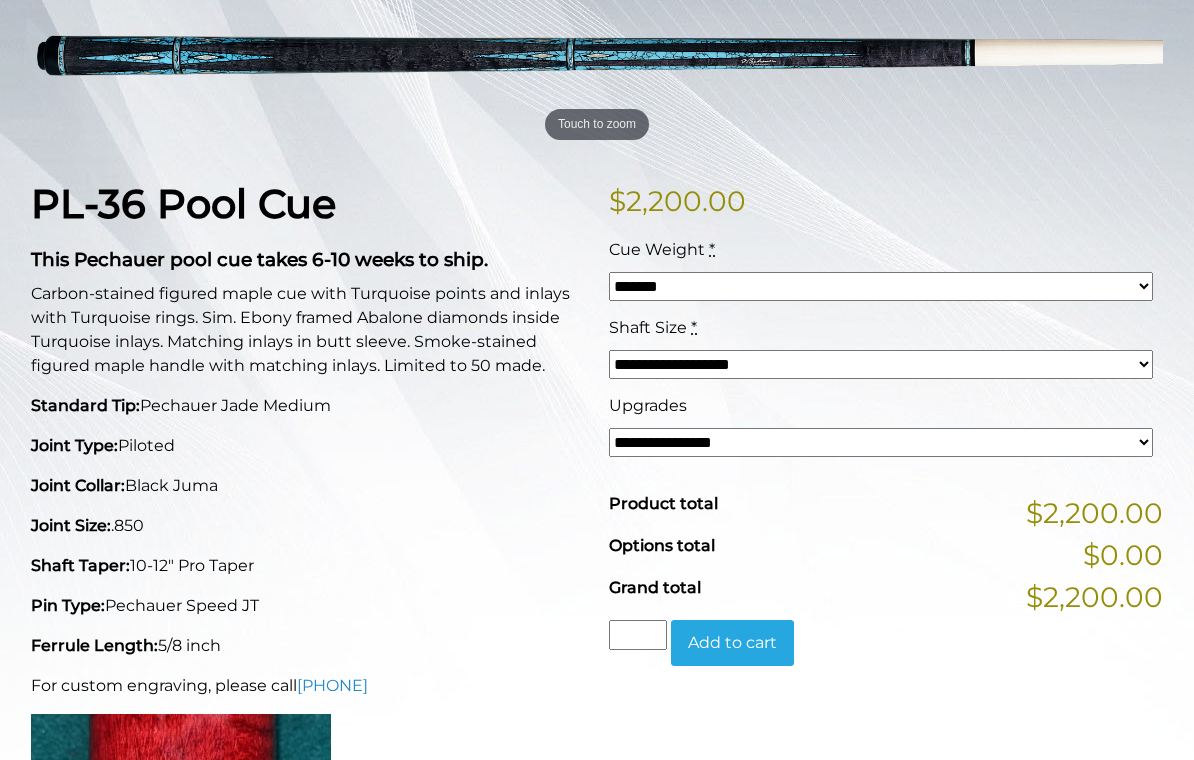 click on "$ 2,200.00" at bounding box center [886, 201] 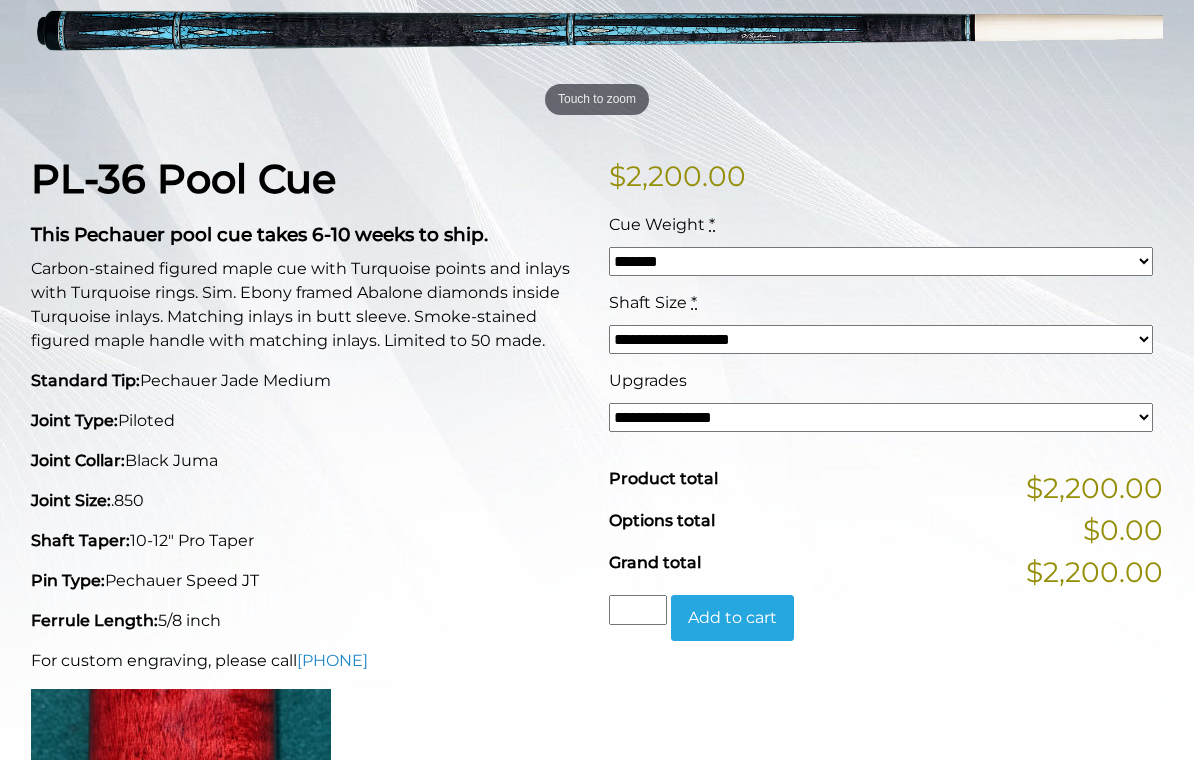 scroll, scrollTop: 0, scrollLeft: 0, axis: both 